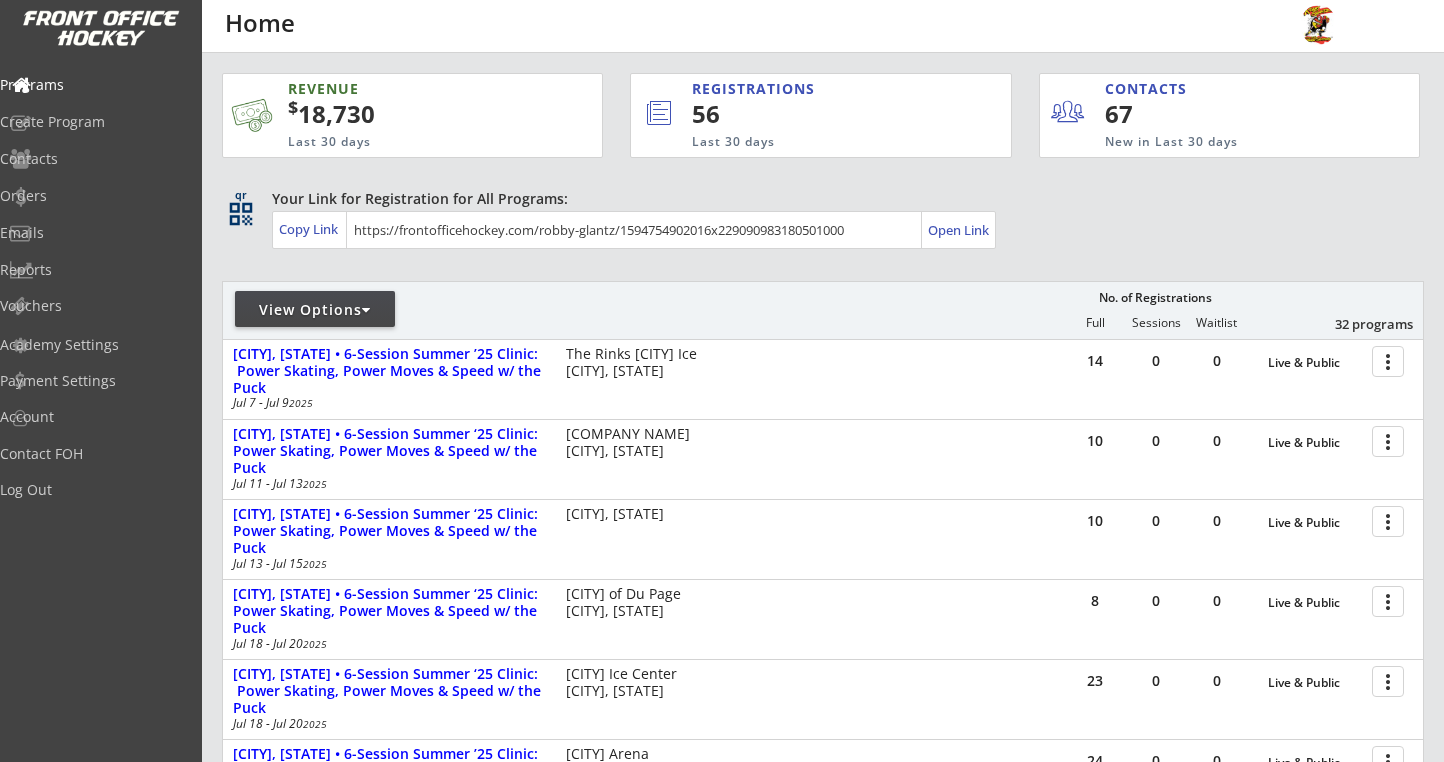 scroll, scrollTop: 0, scrollLeft: 0, axis: both 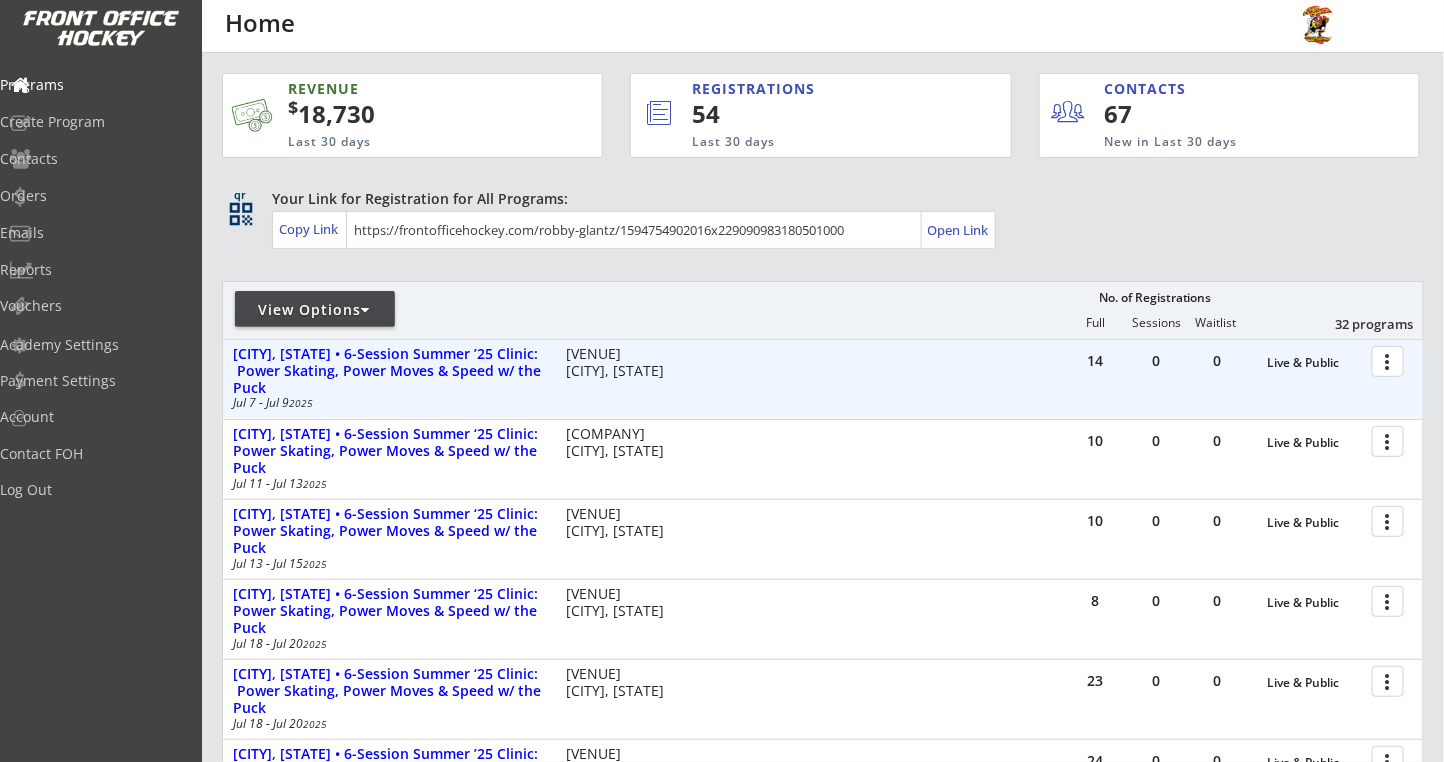 click at bounding box center [1391, 360] 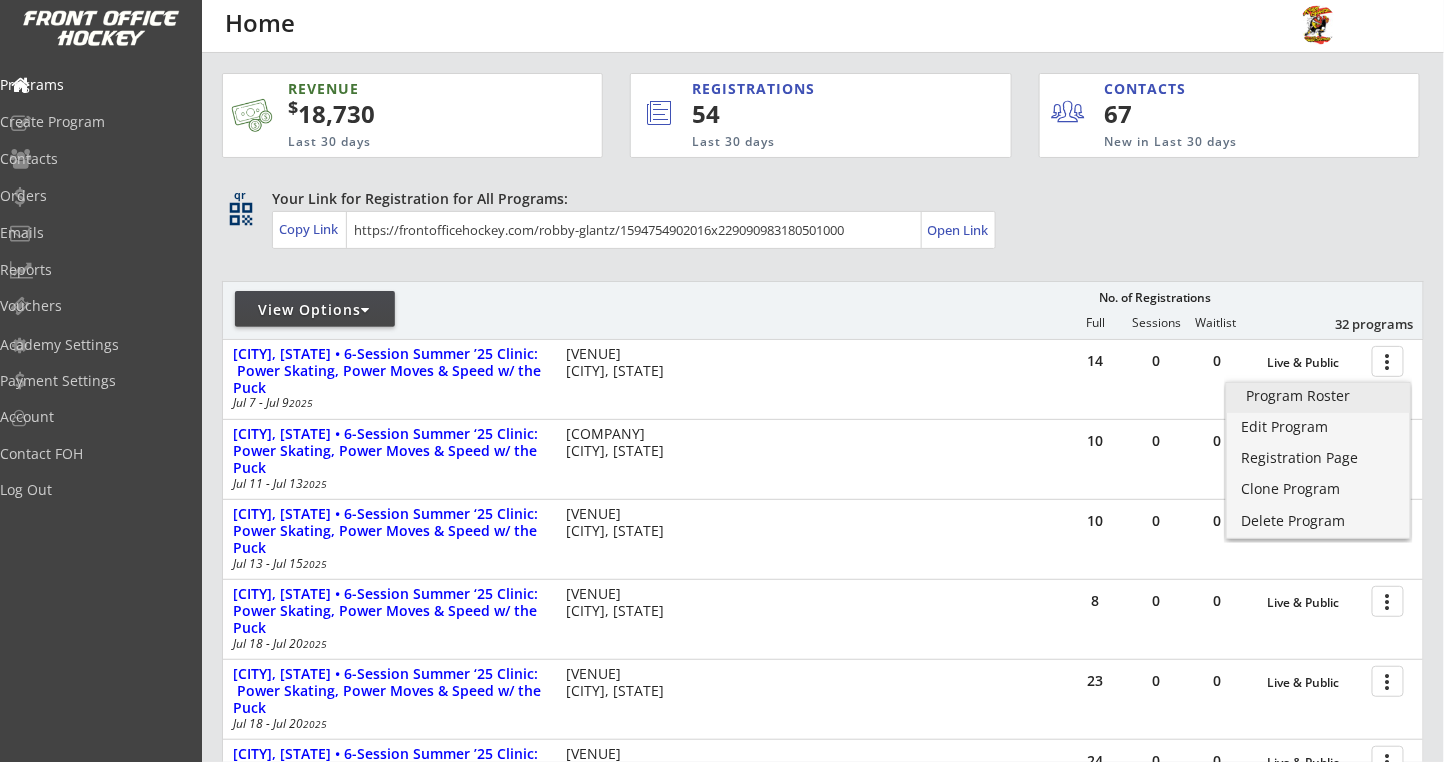 click on "Program Roster" at bounding box center [1318, 396] 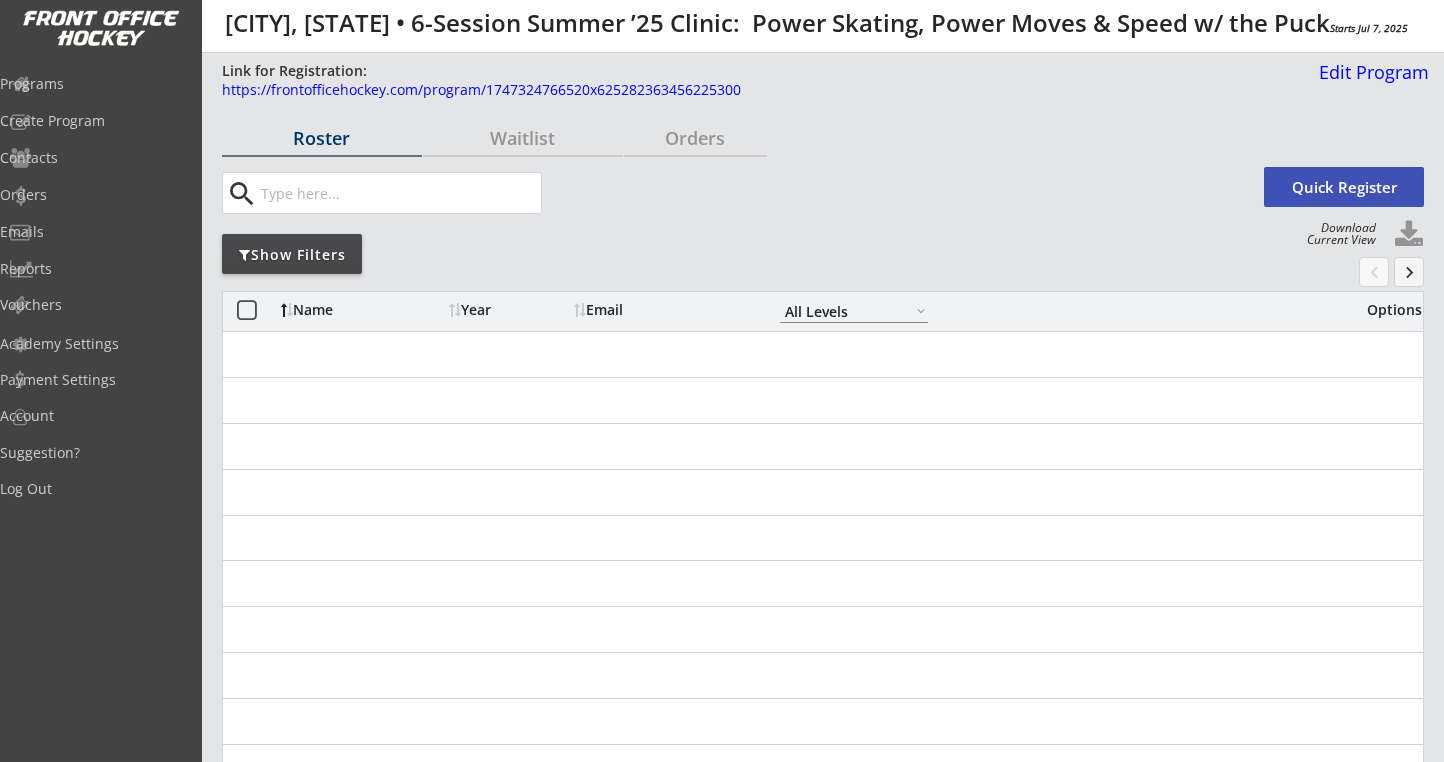 scroll, scrollTop: 0, scrollLeft: 0, axis: both 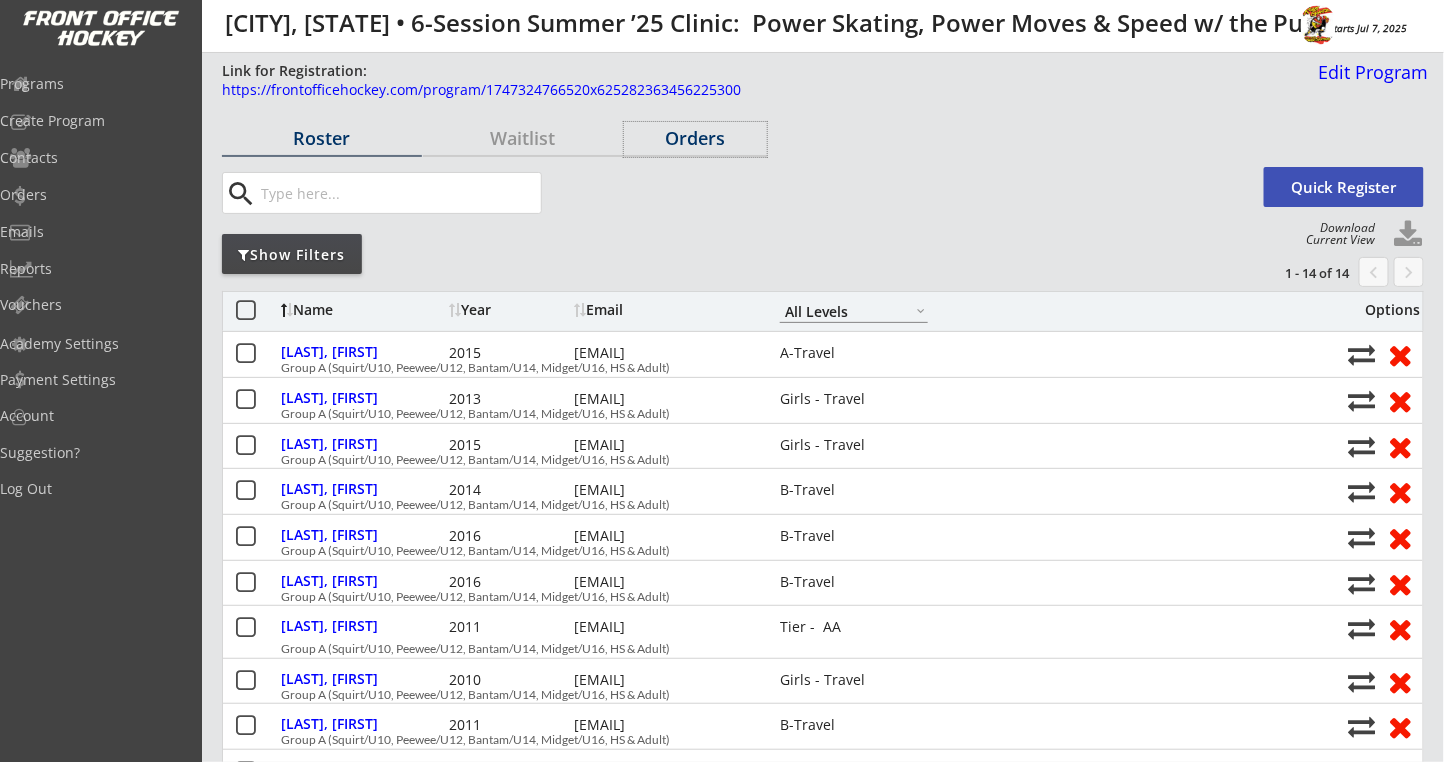 click on "Orders" at bounding box center [695, 138] 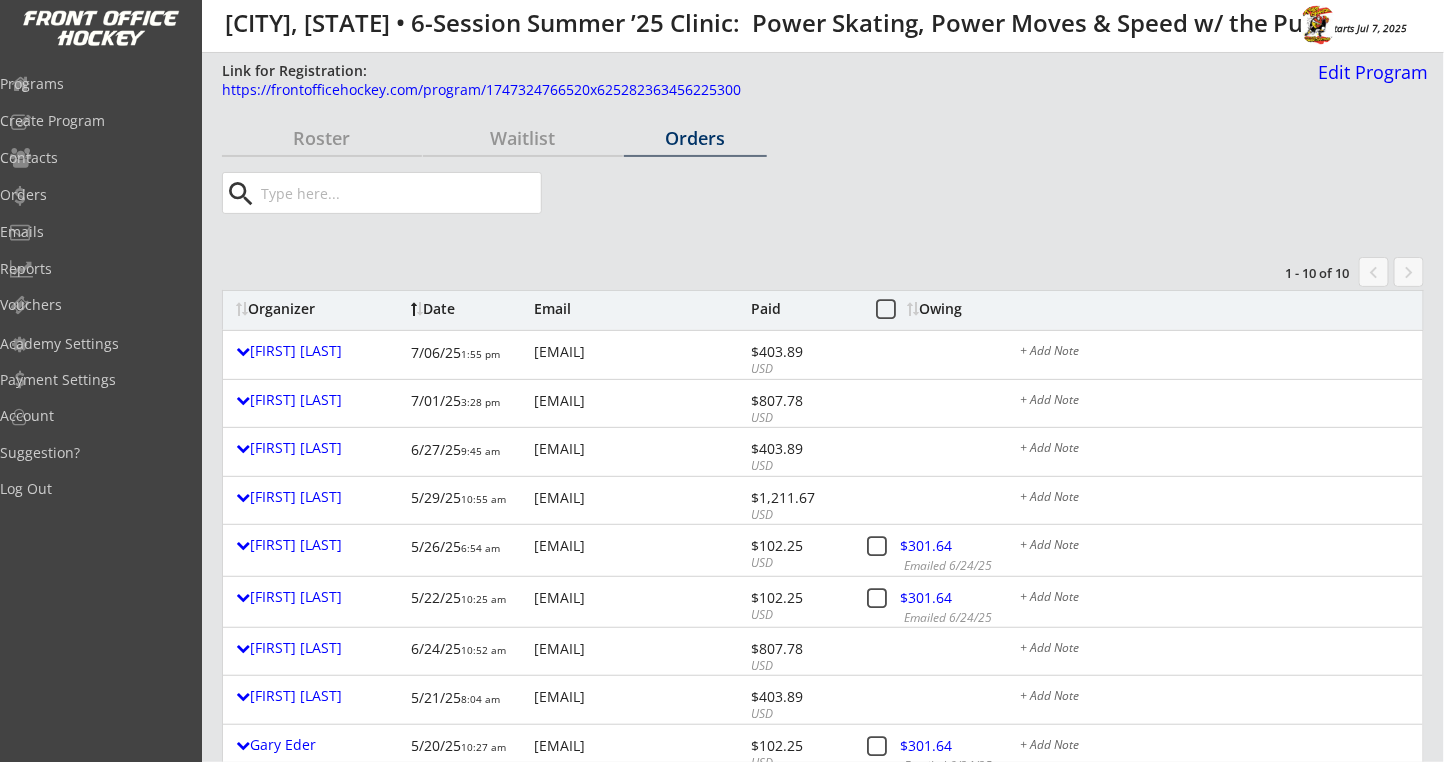 click on "Owing" at bounding box center (0, 0) 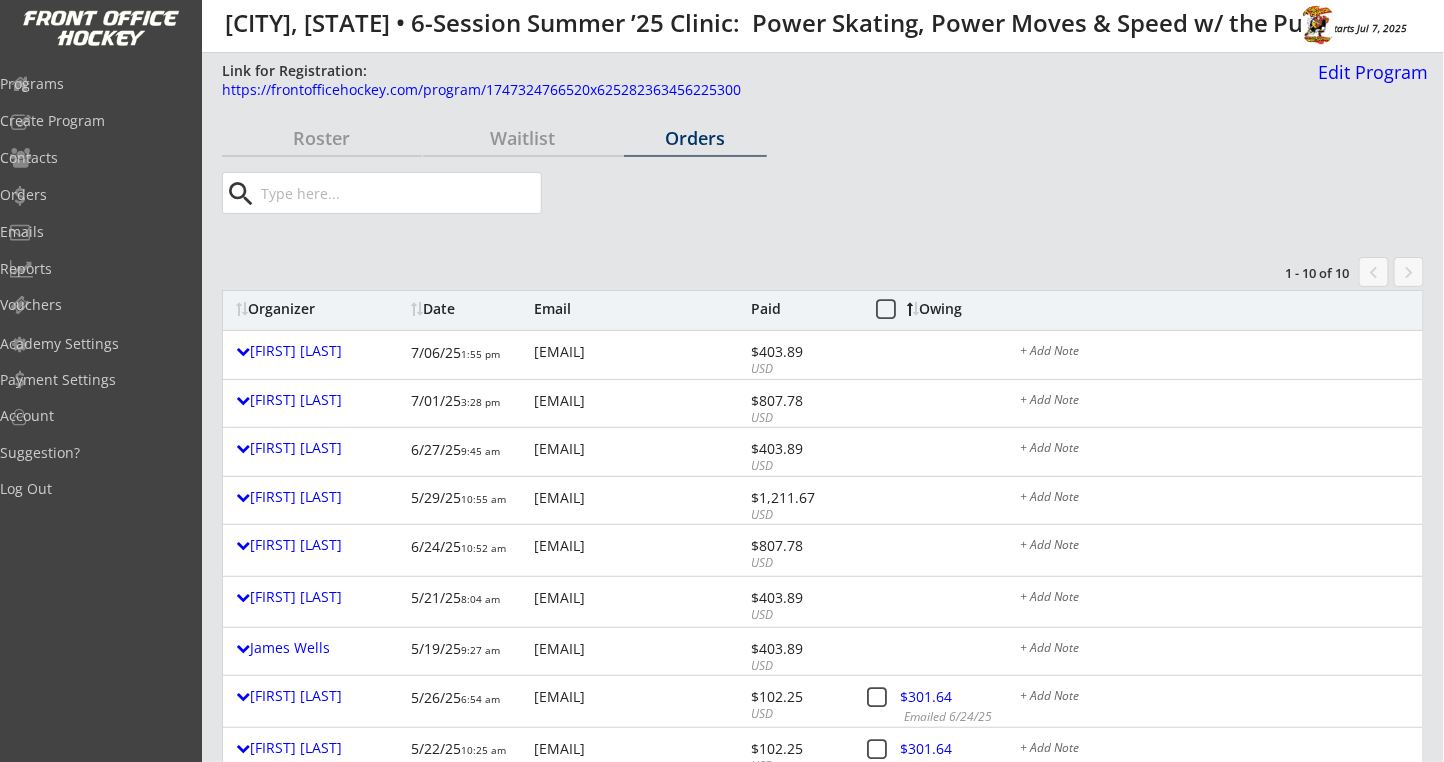 click on "Owing" at bounding box center (0, 0) 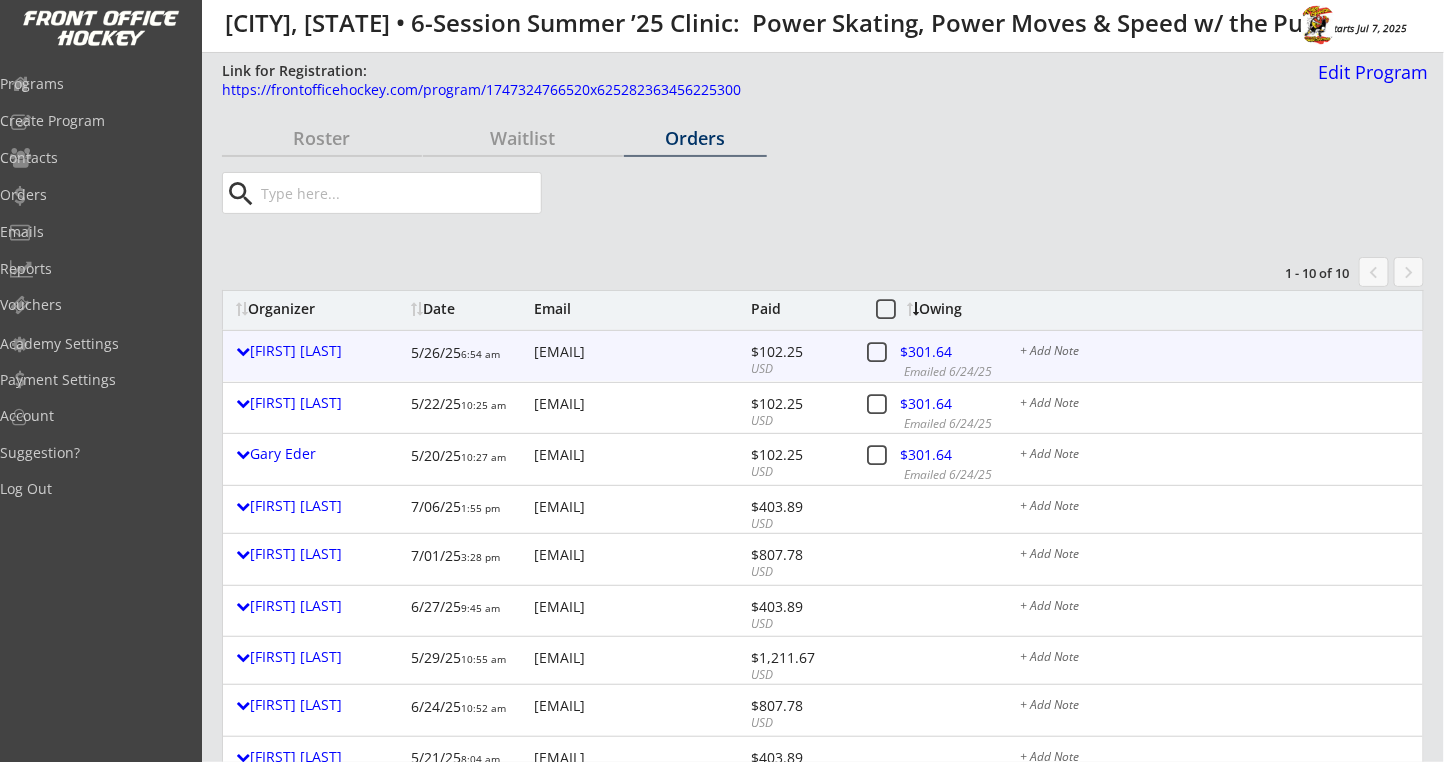 click at bounding box center [942, 355] 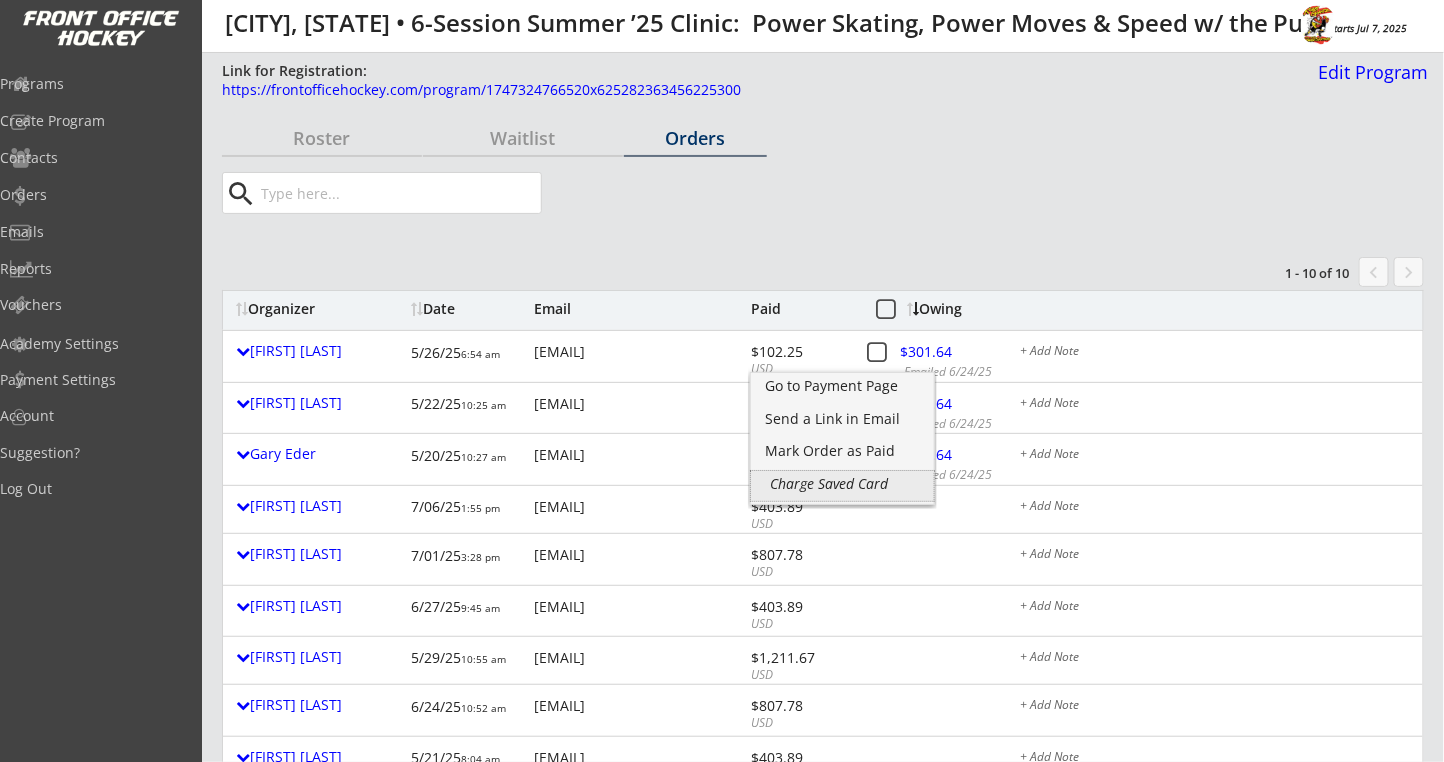 click on "Charge Saved Card" at bounding box center [842, 484] 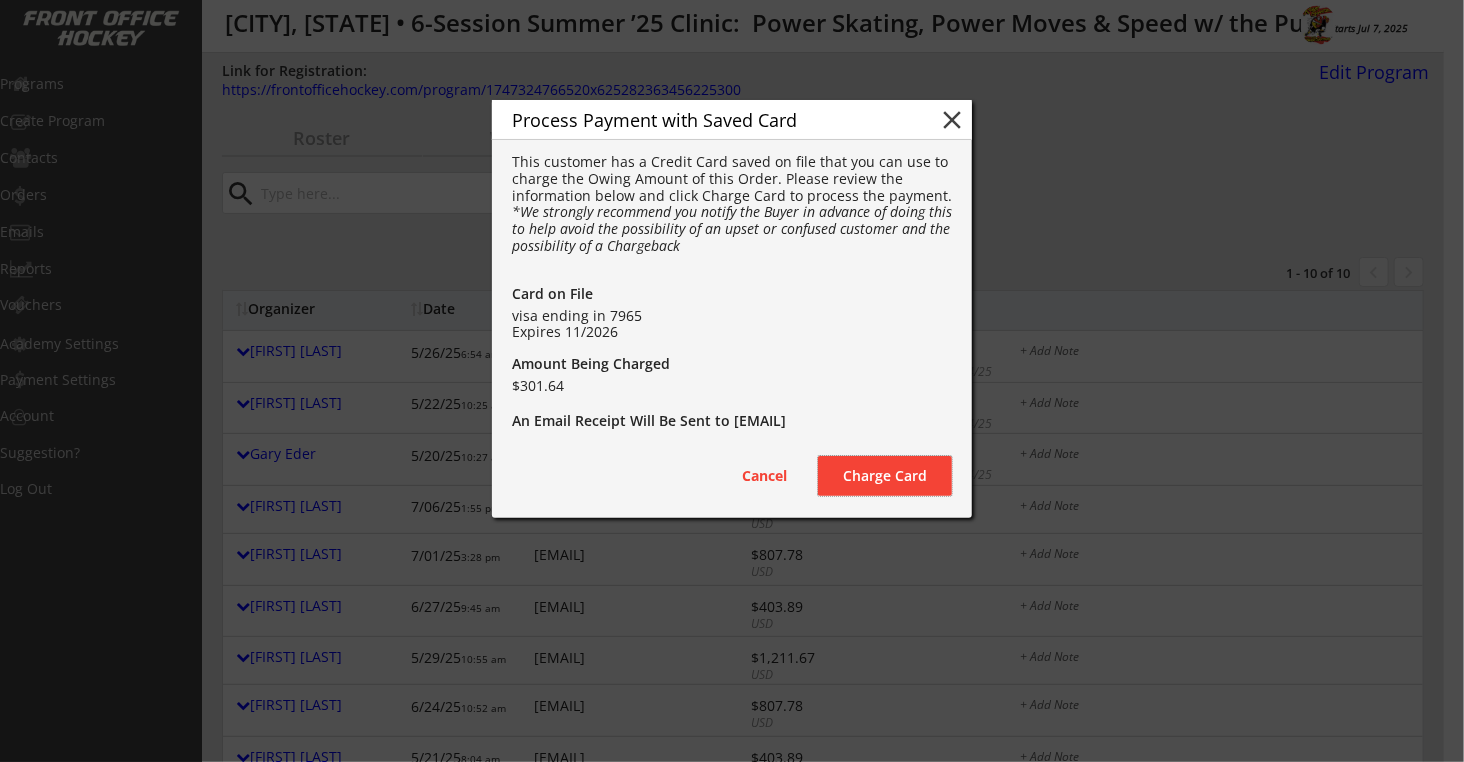 click on "Charge Card" at bounding box center [885, 476] 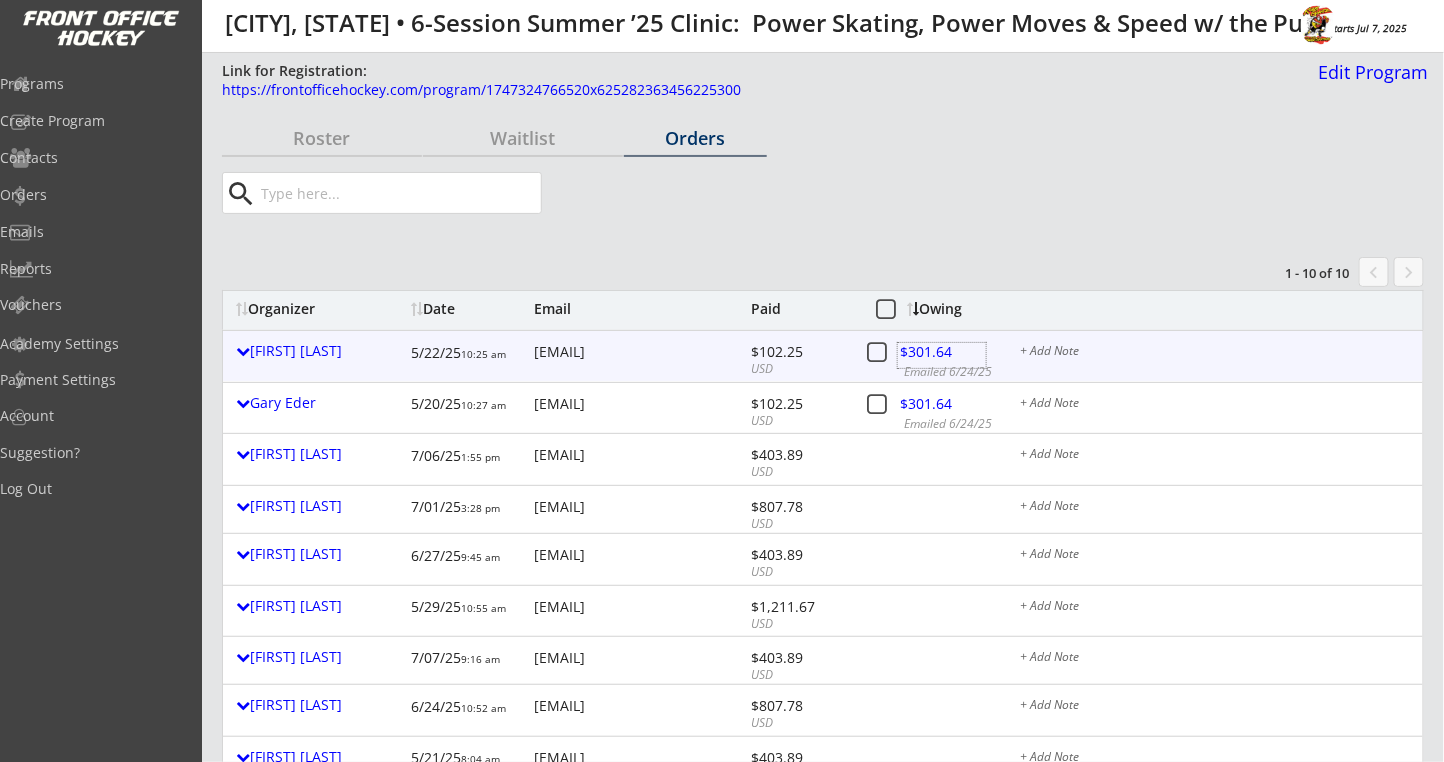 click at bounding box center (942, 355) 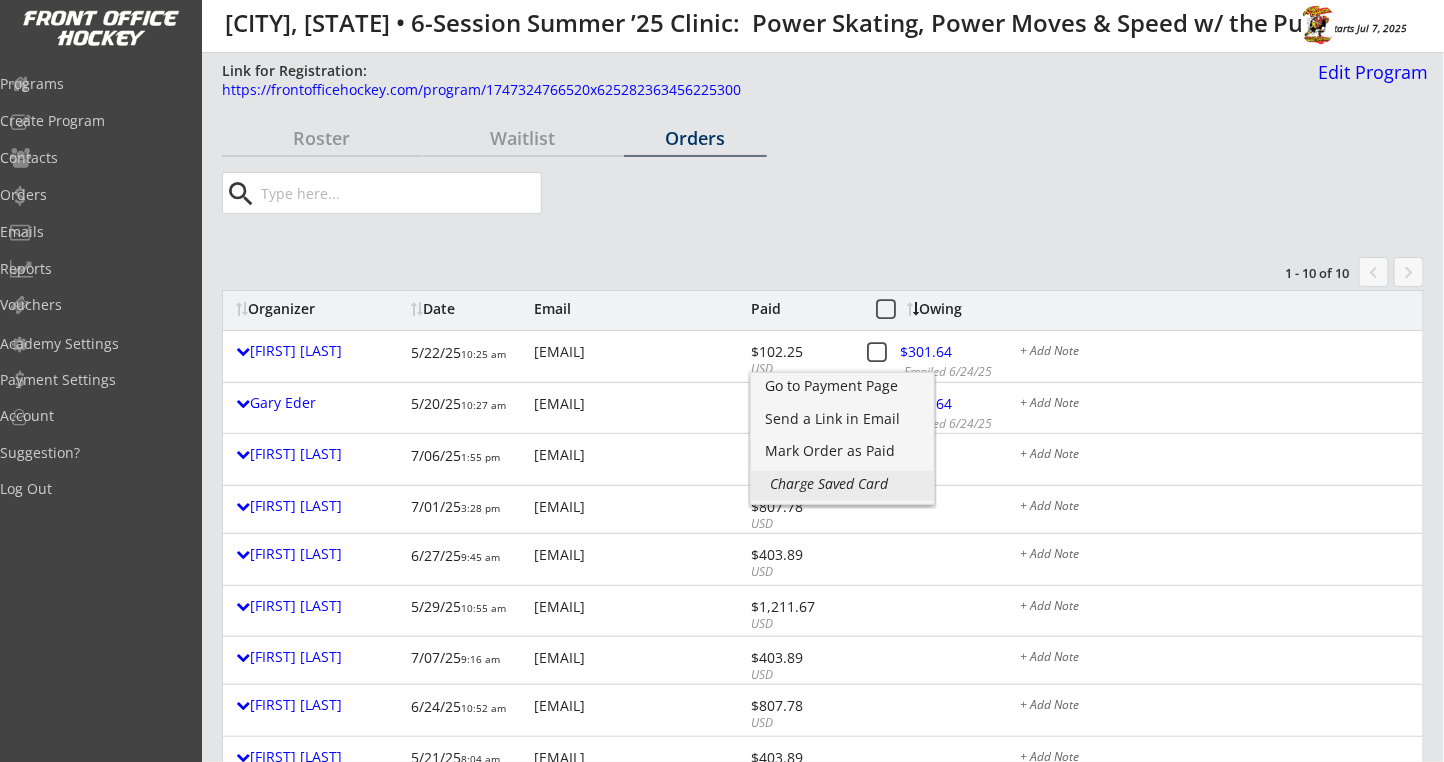 click on "Charge Saved Card" at bounding box center (842, 419) 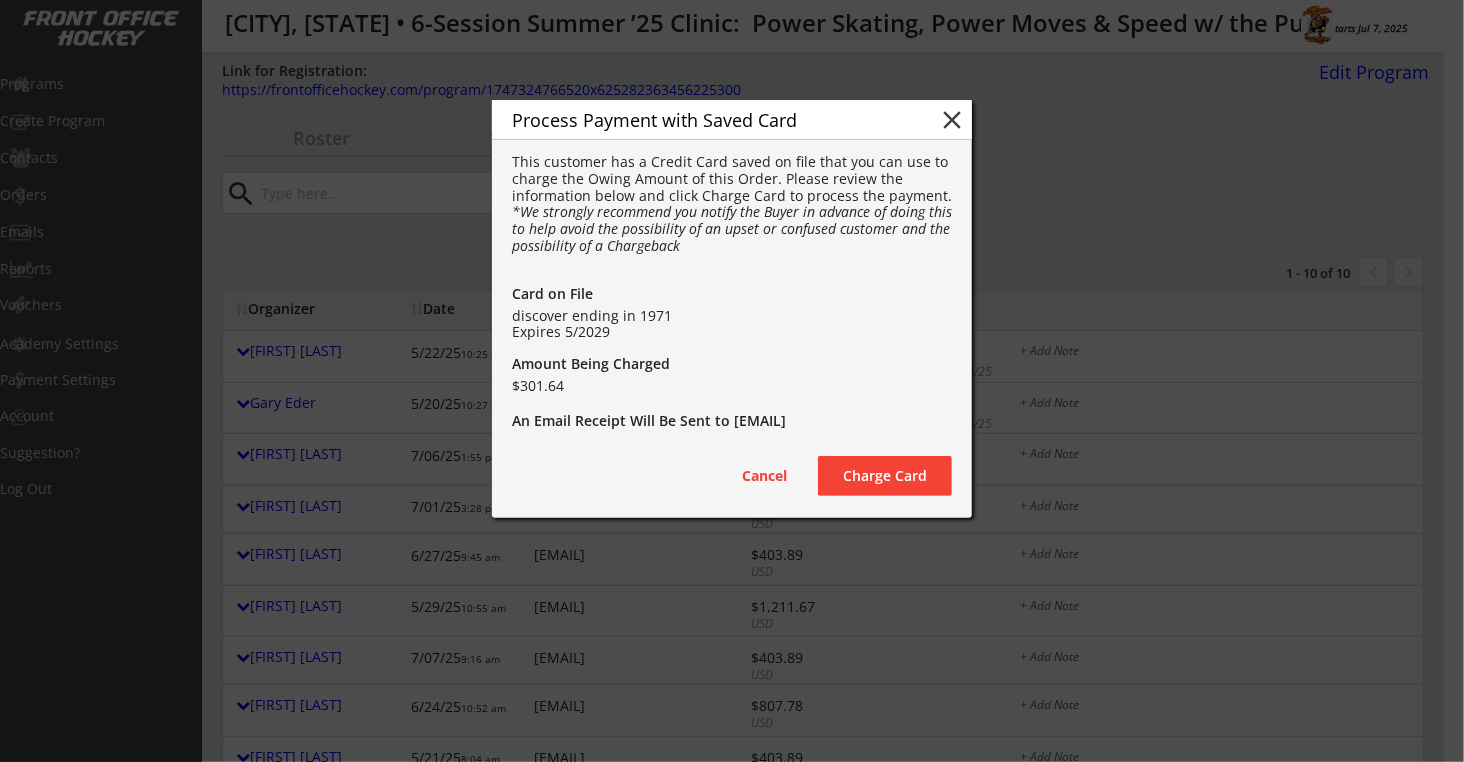 click on "Charge Card" at bounding box center (764, 476) 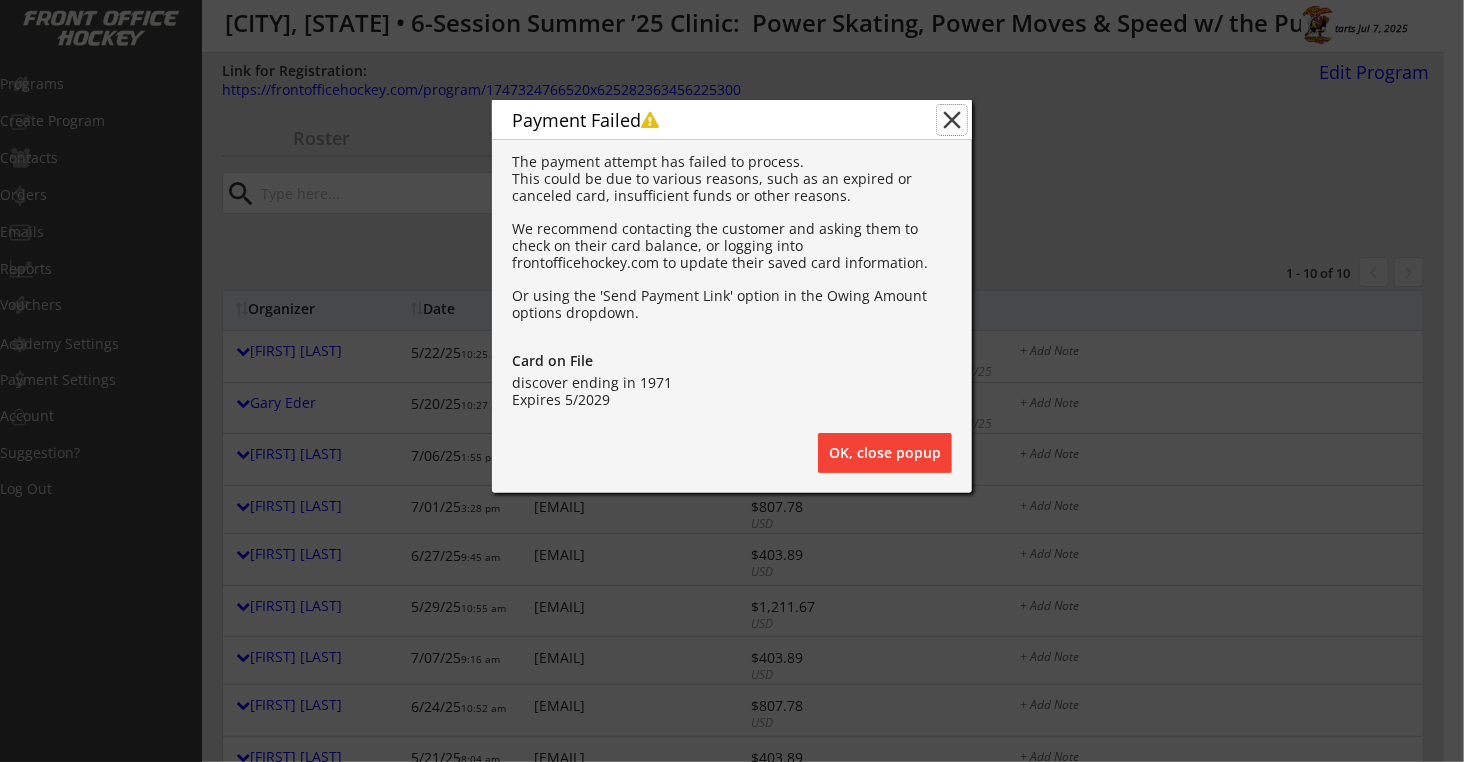 click on "close" at bounding box center (952, 120) 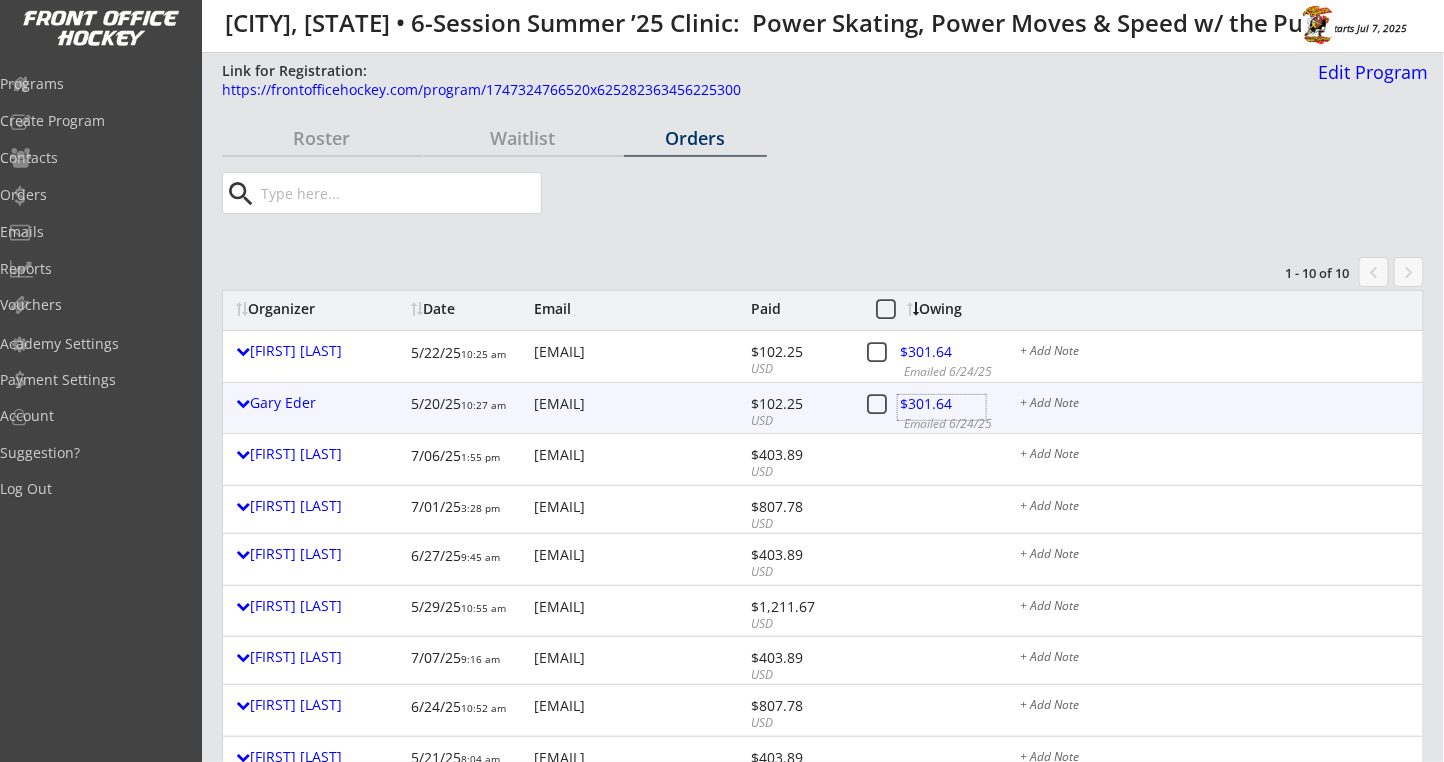 click at bounding box center [942, 407] 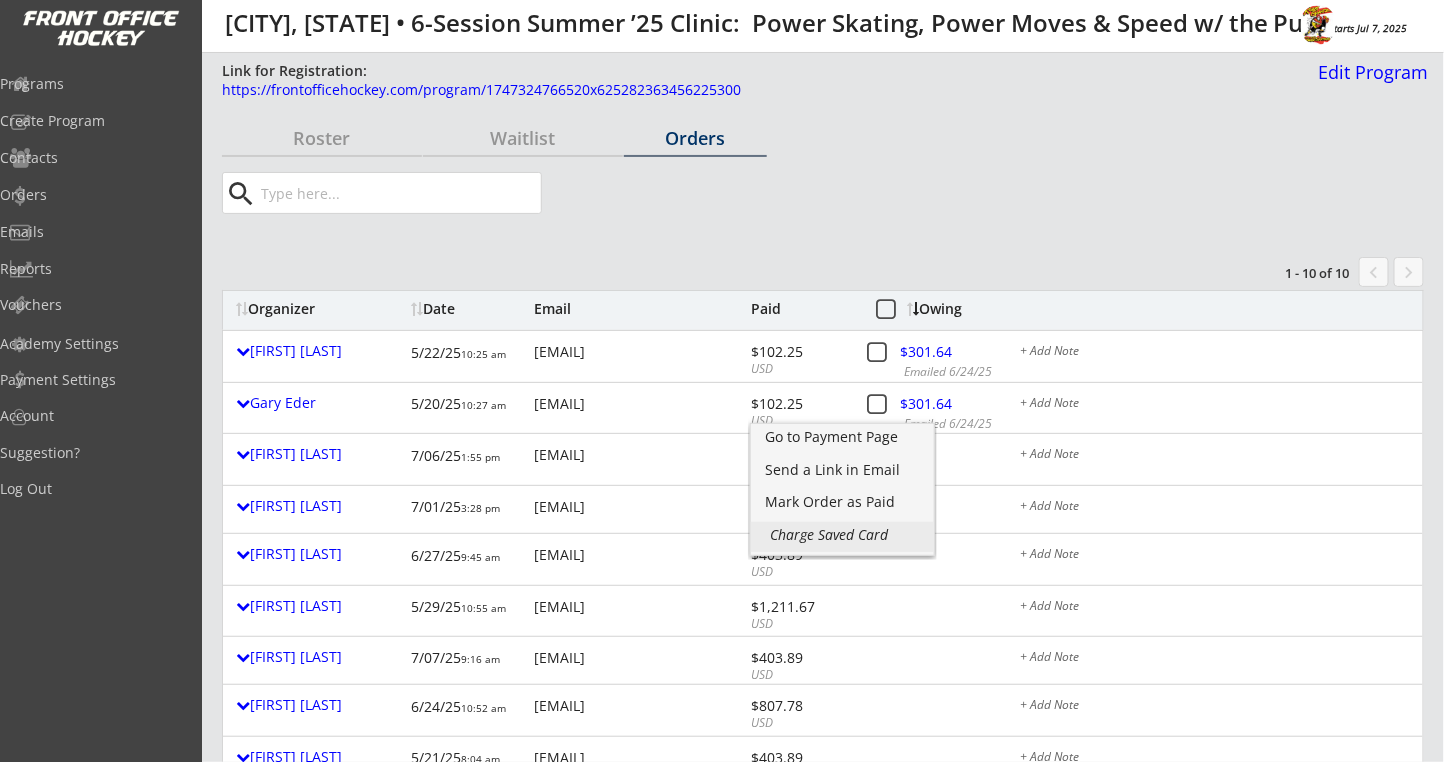 click on "Charge Saved Card" at bounding box center [0, 0] 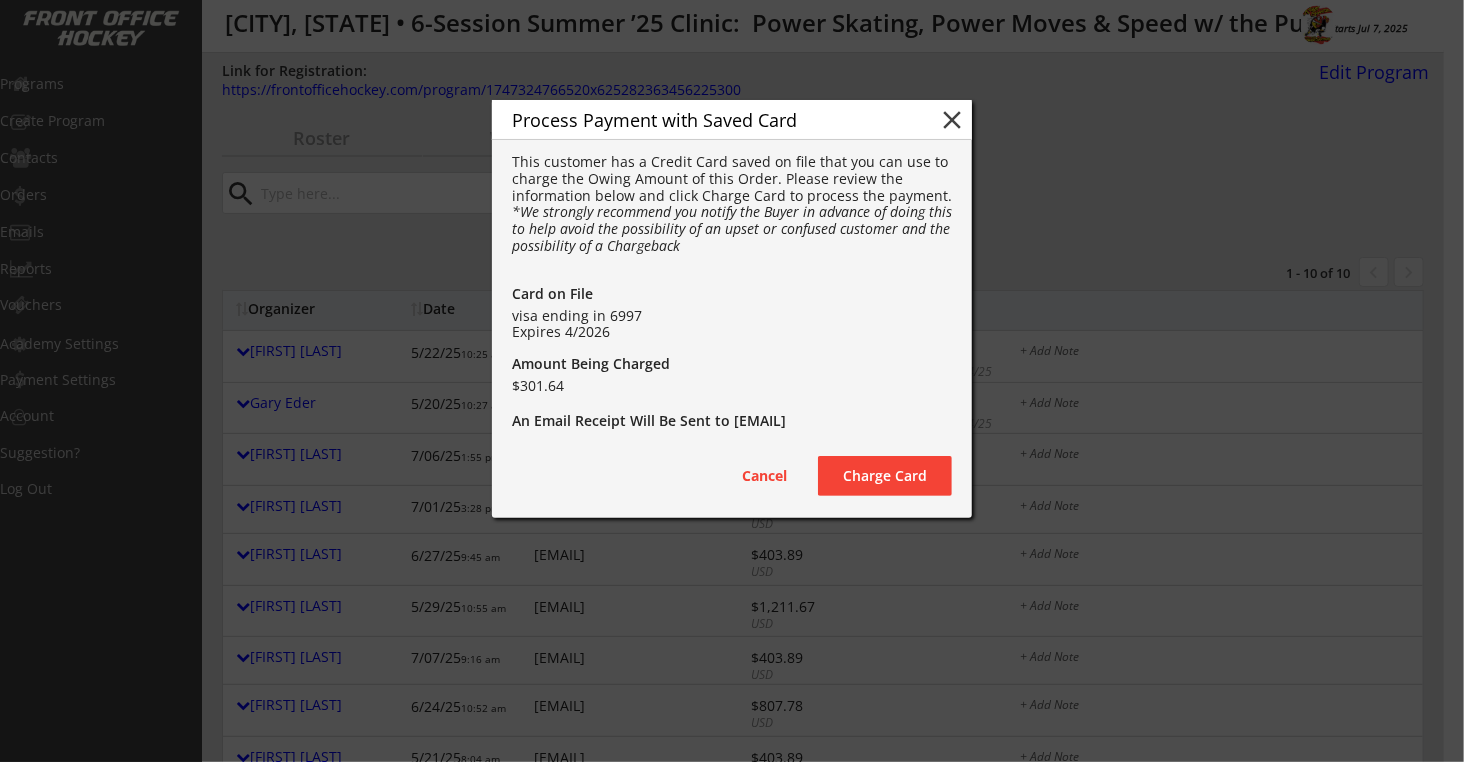 click on "Charge Card" at bounding box center [0, 0] 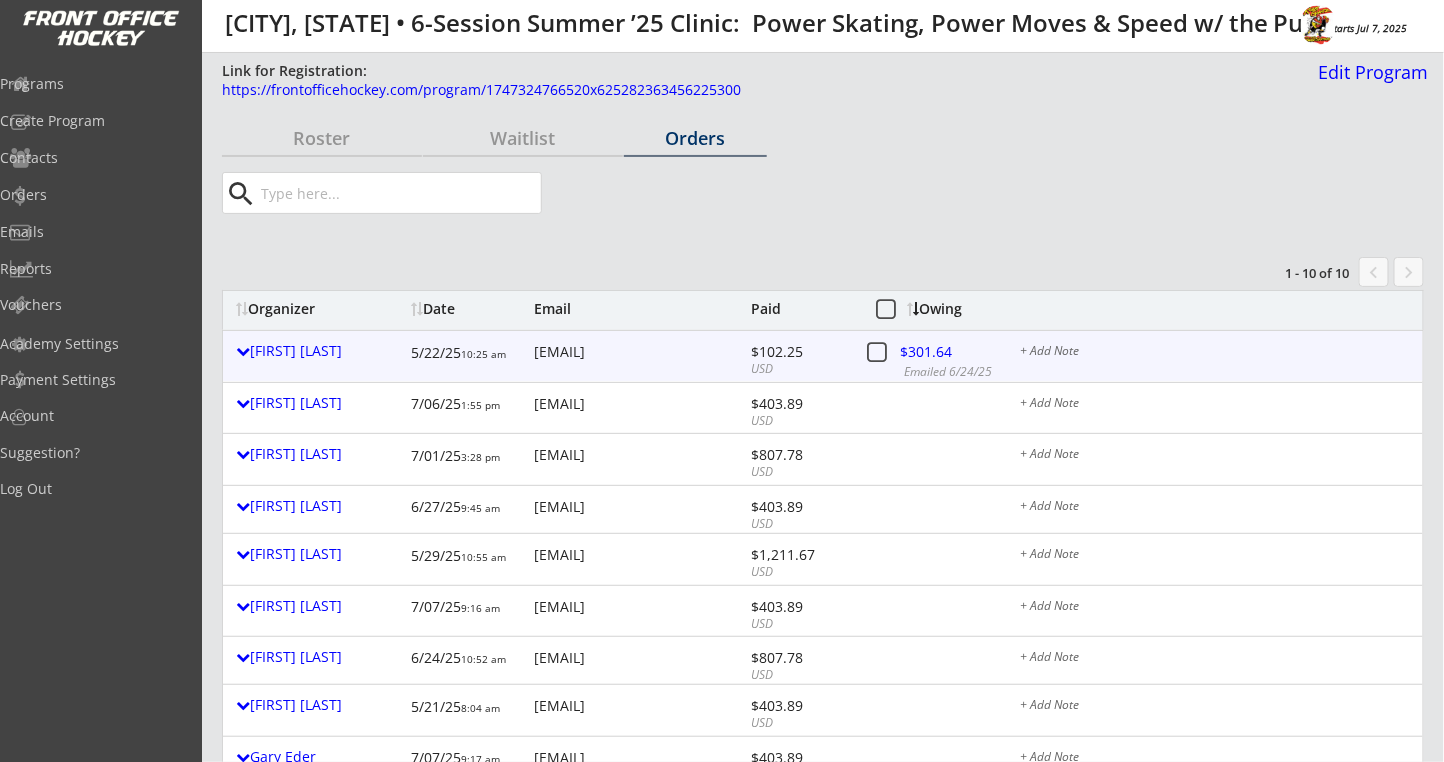 click on "+ Add Note" at bounding box center [318, 356] 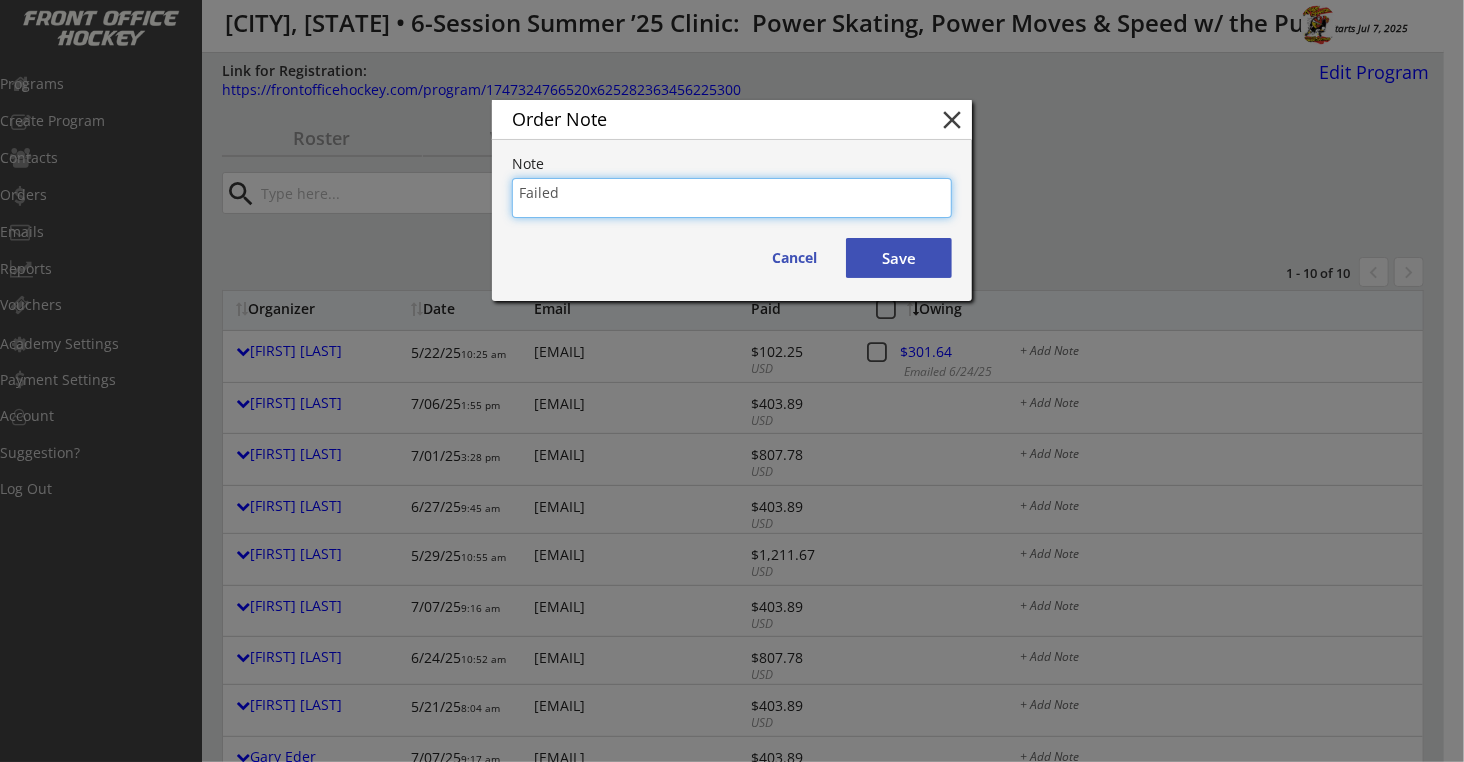 type on "Failed" 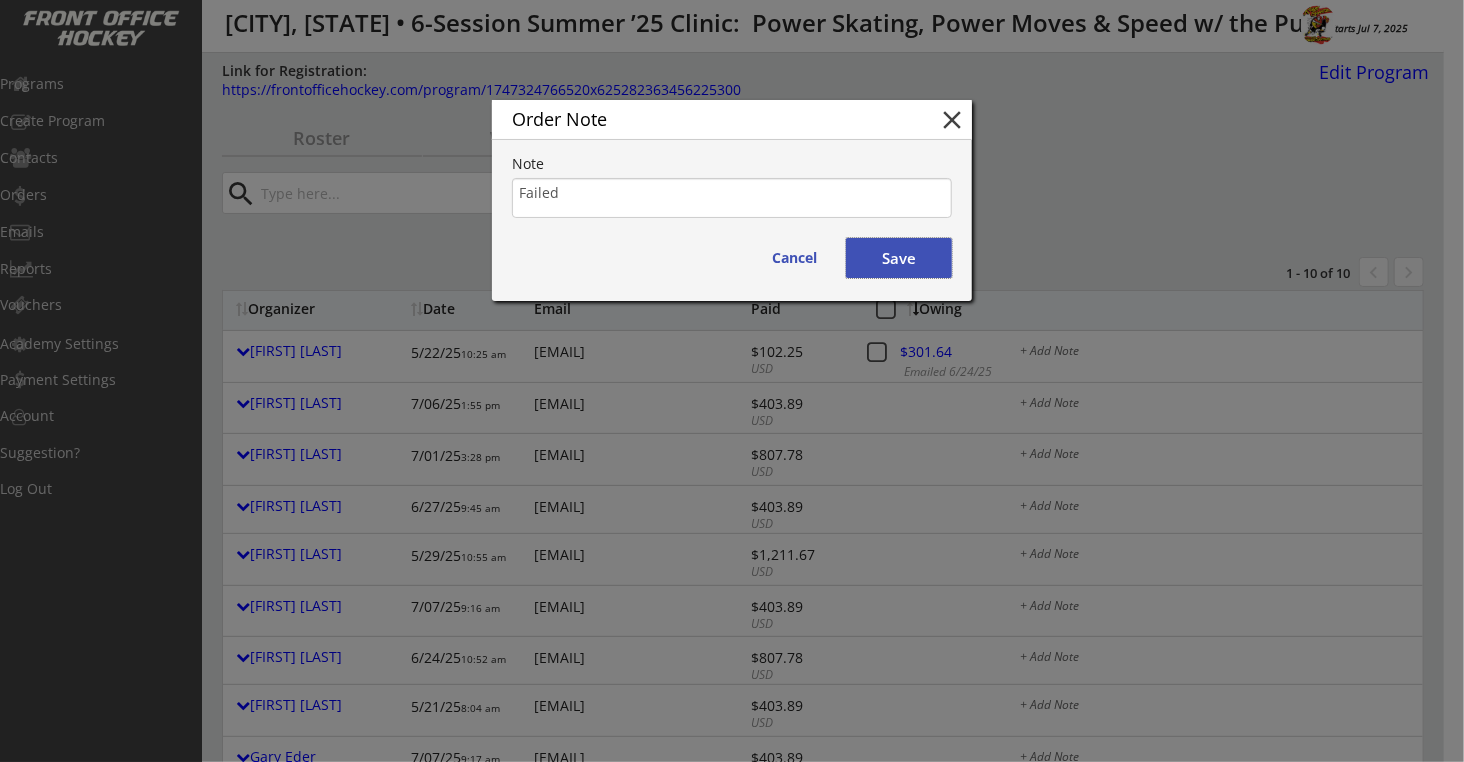 click on "Save" at bounding box center (899, 258) 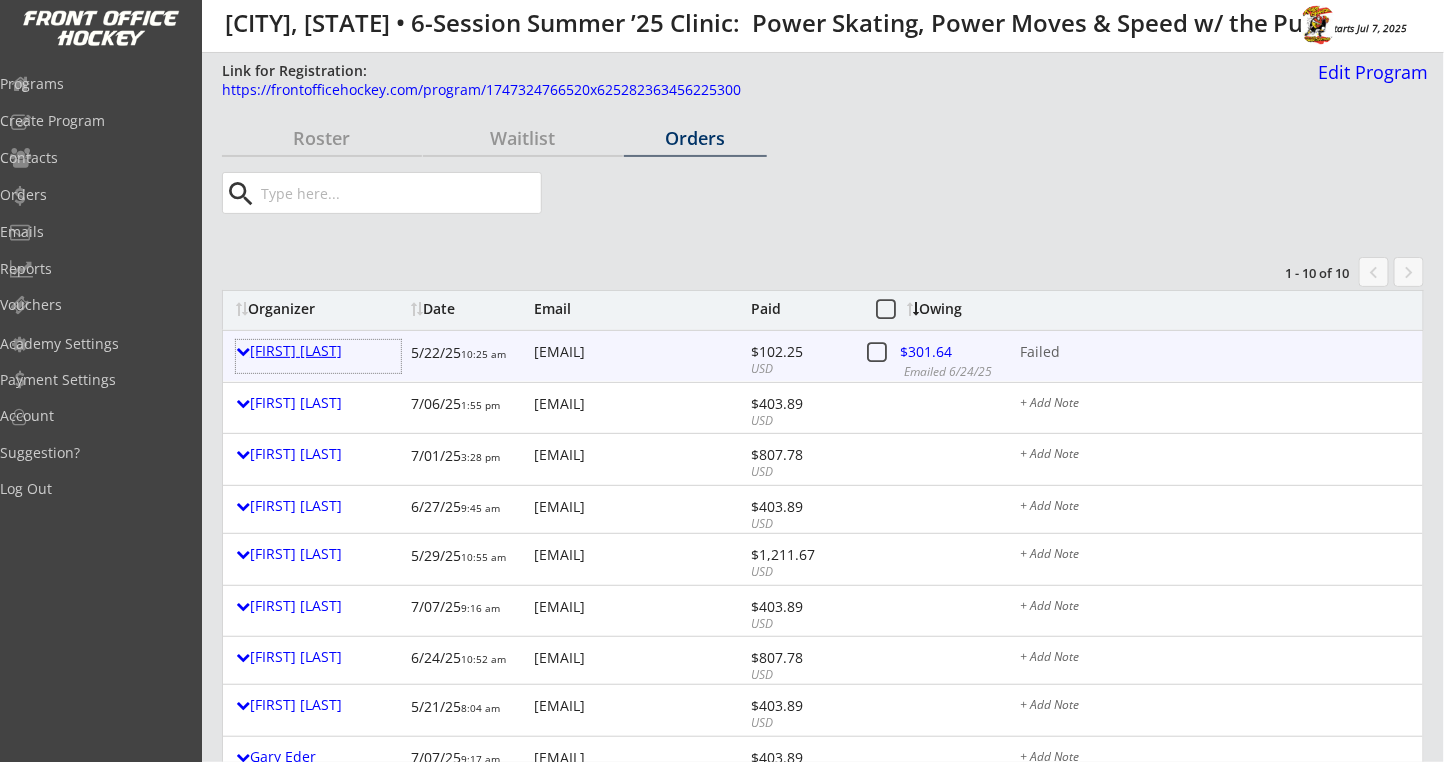 click on "[FIRST] [LAST]" at bounding box center [318, 351] 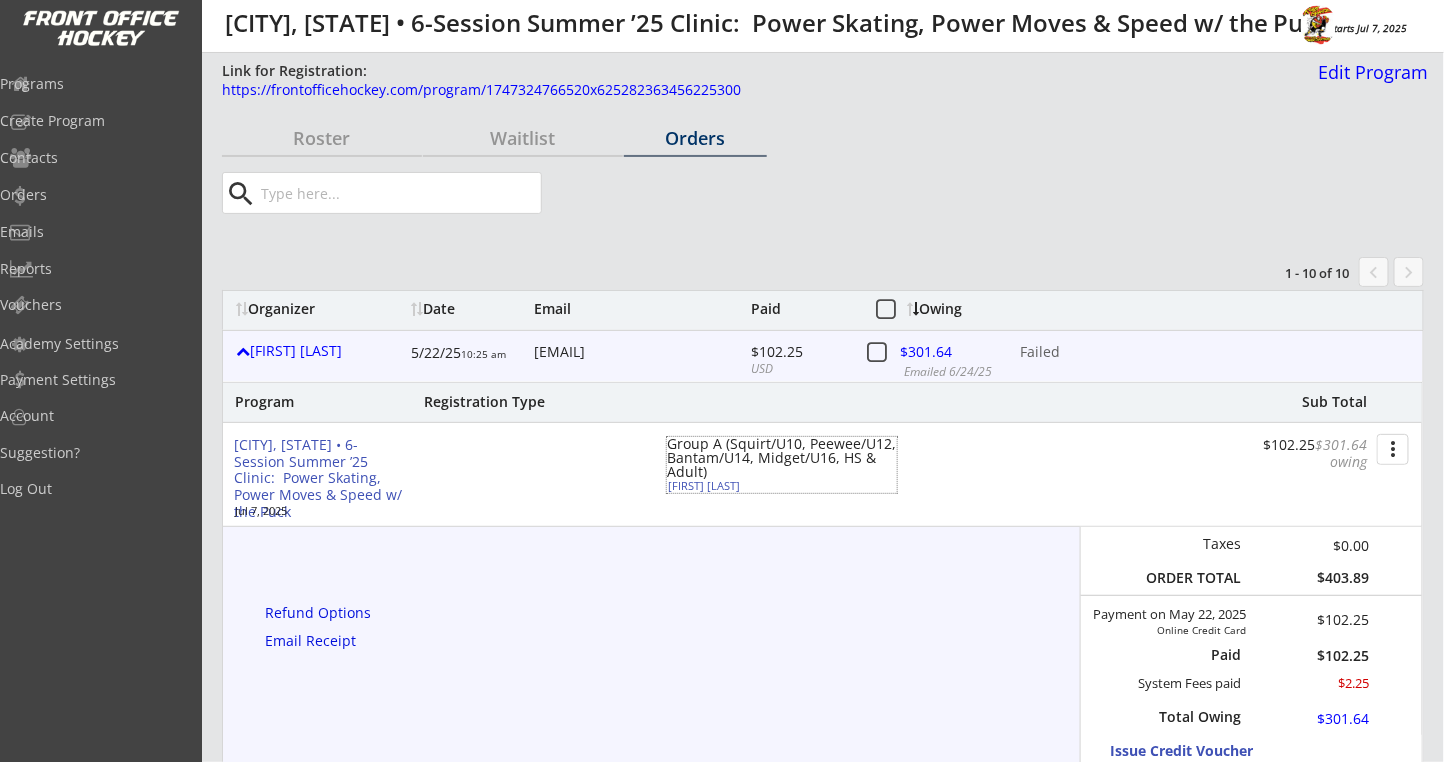 click on "[FIRST] [LAST]" at bounding box center [782, 458] 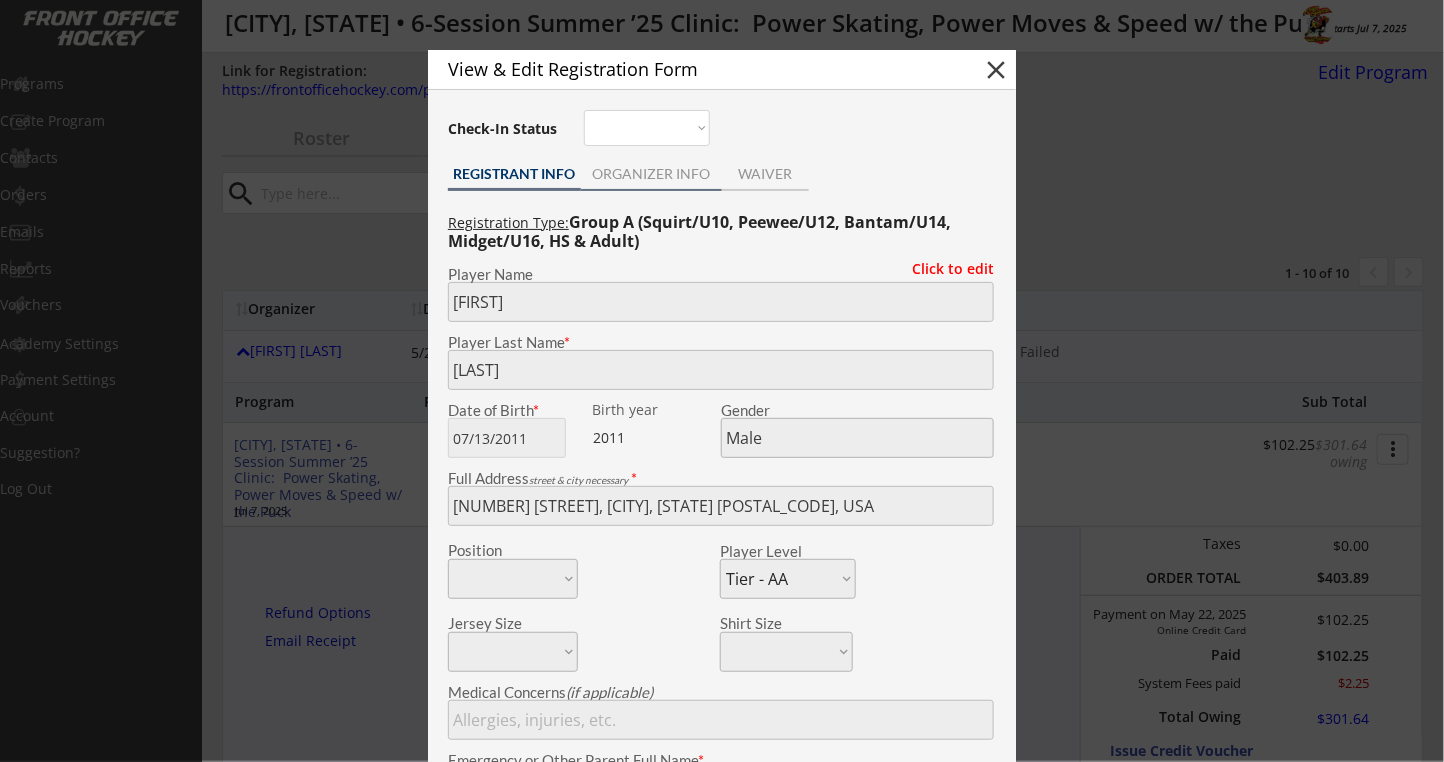 click on "ORGANIZER INFO" at bounding box center (320, 470) 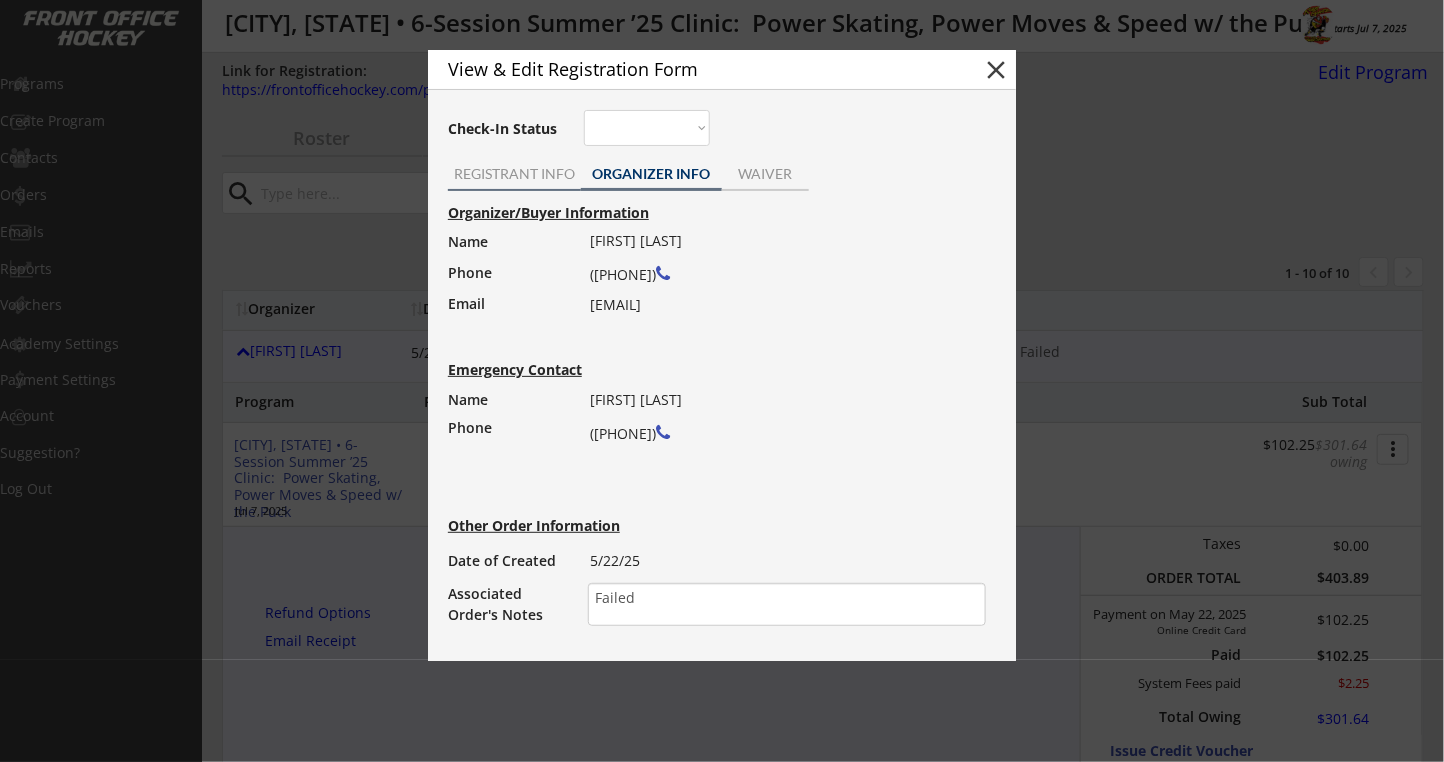 click on "REGISTRANT INFO" at bounding box center [320, 479] 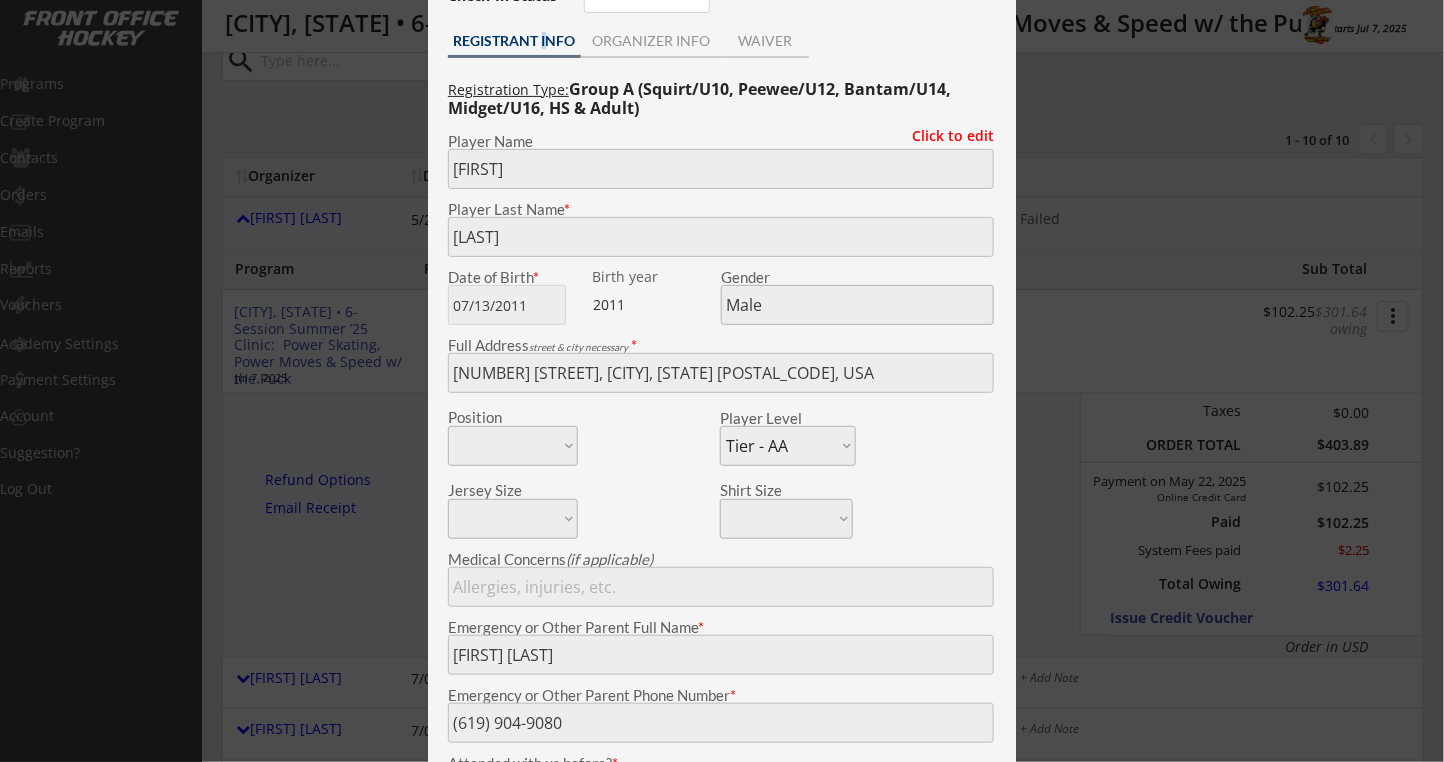 scroll, scrollTop: 0, scrollLeft: 0, axis: both 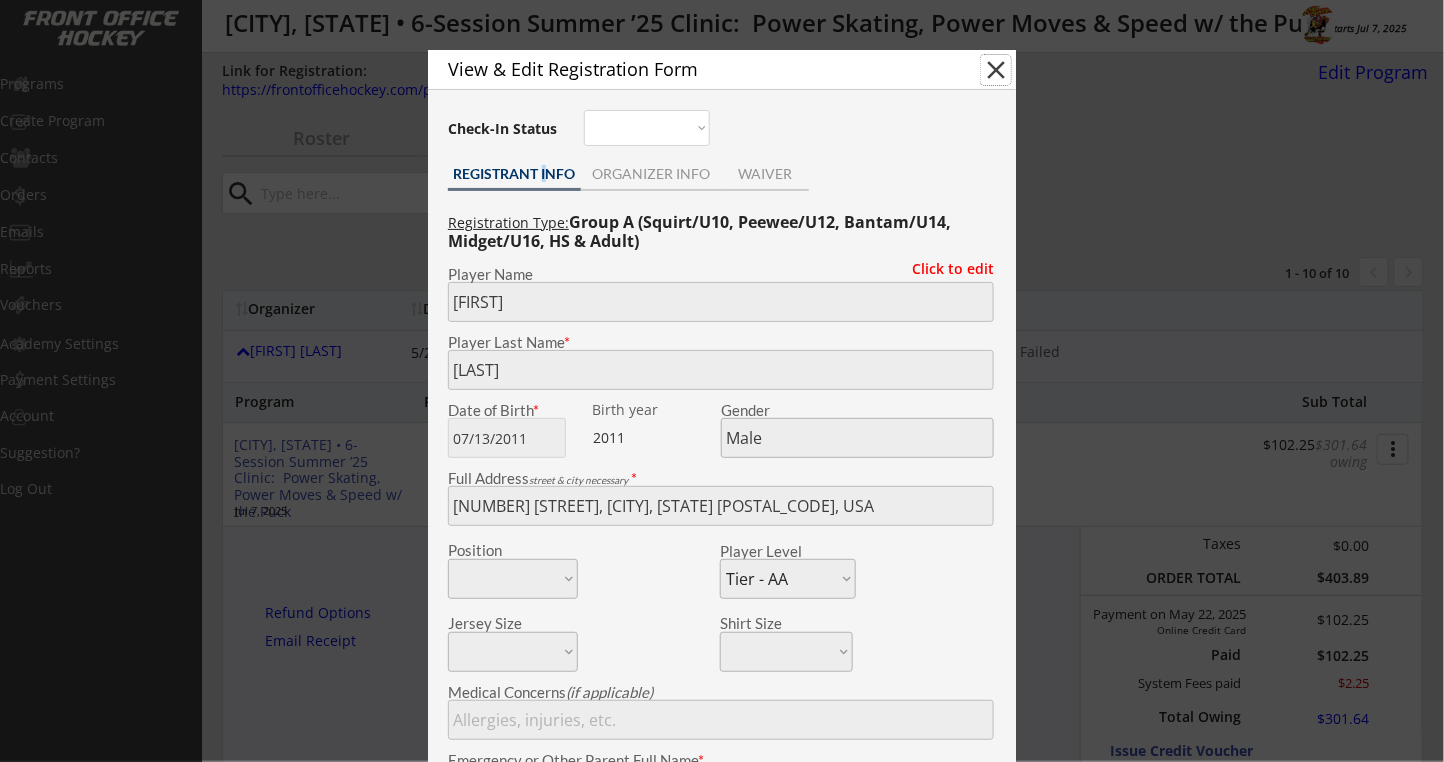 click on "close" at bounding box center (996, 70) 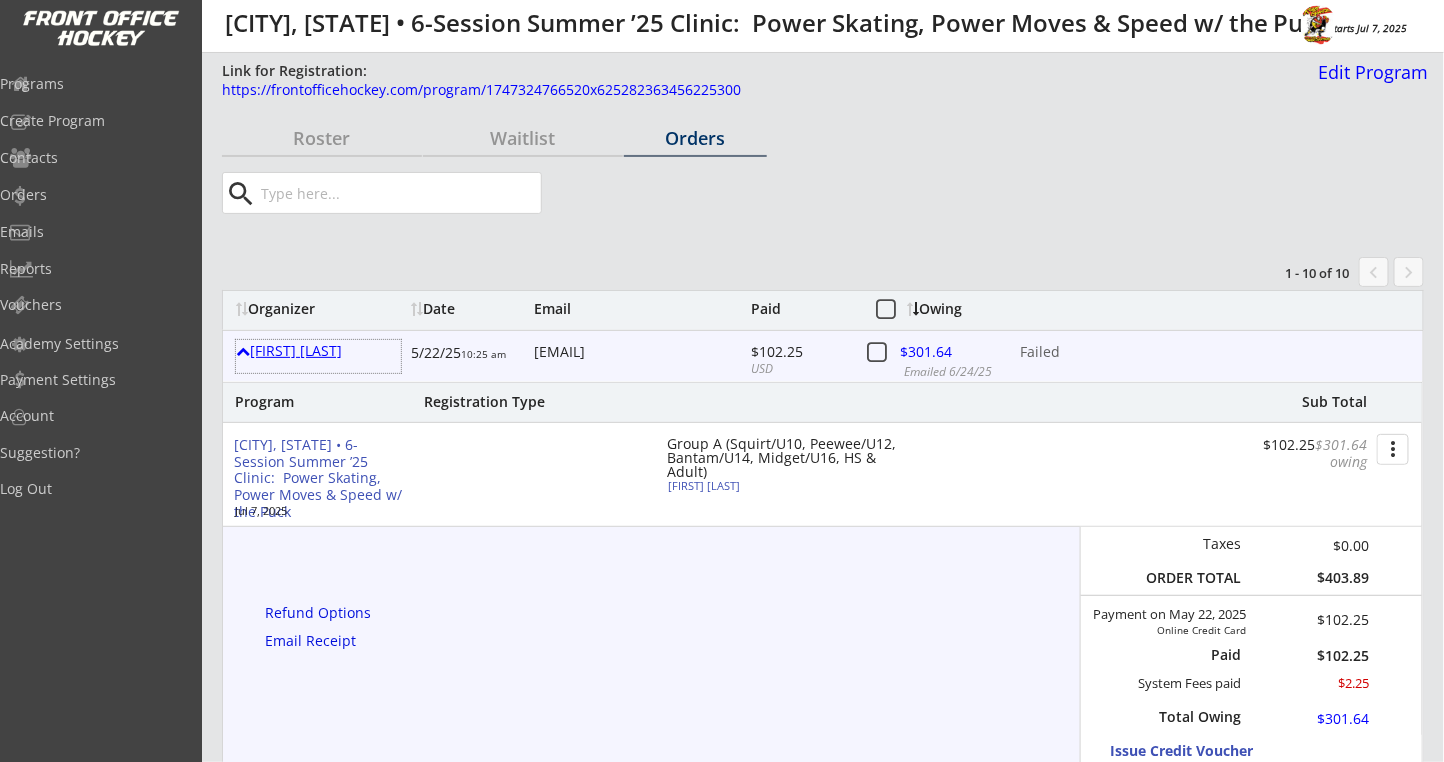 click on "[FIRST] [LAST]" at bounding box center (318, 351) 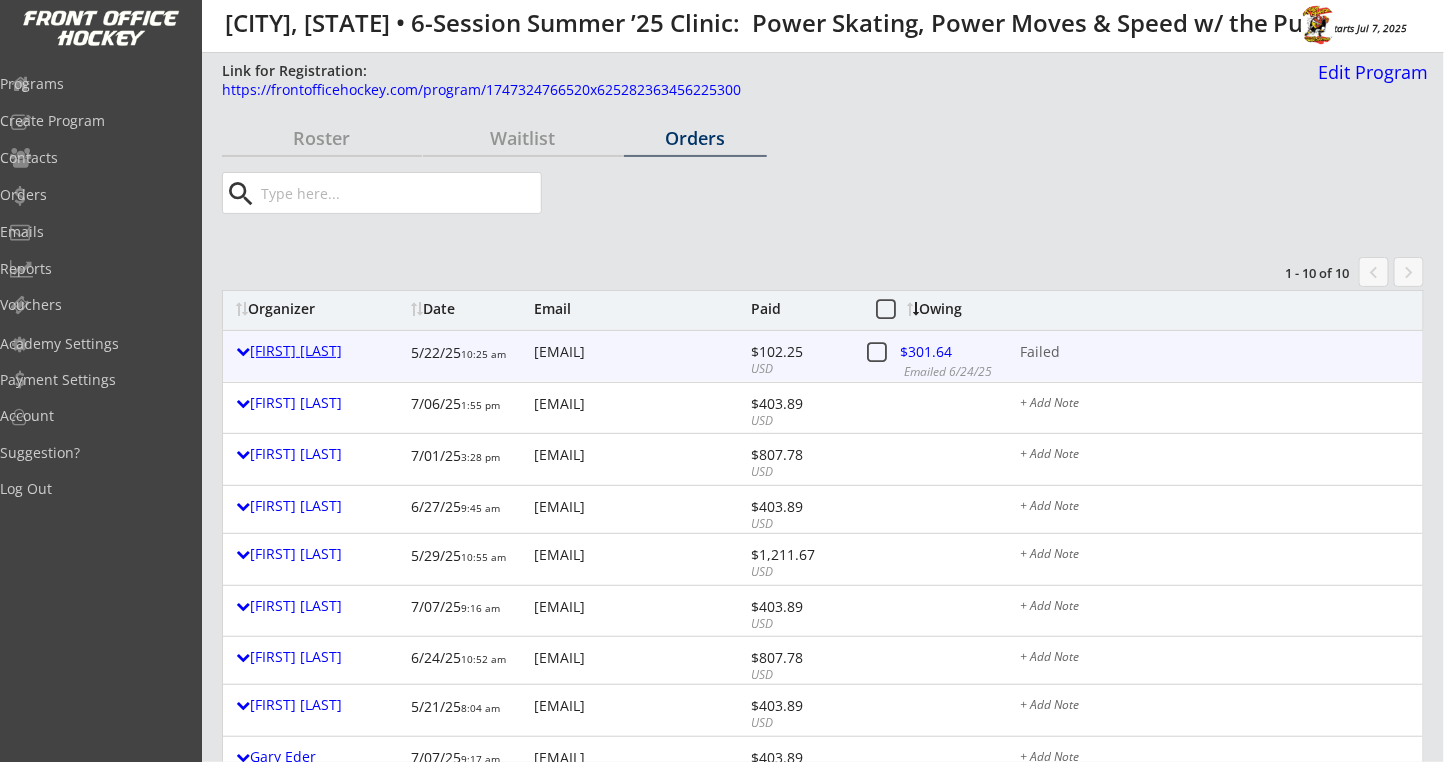 click on "[FIRST] [LAST]" at bounding box center [318, 351] 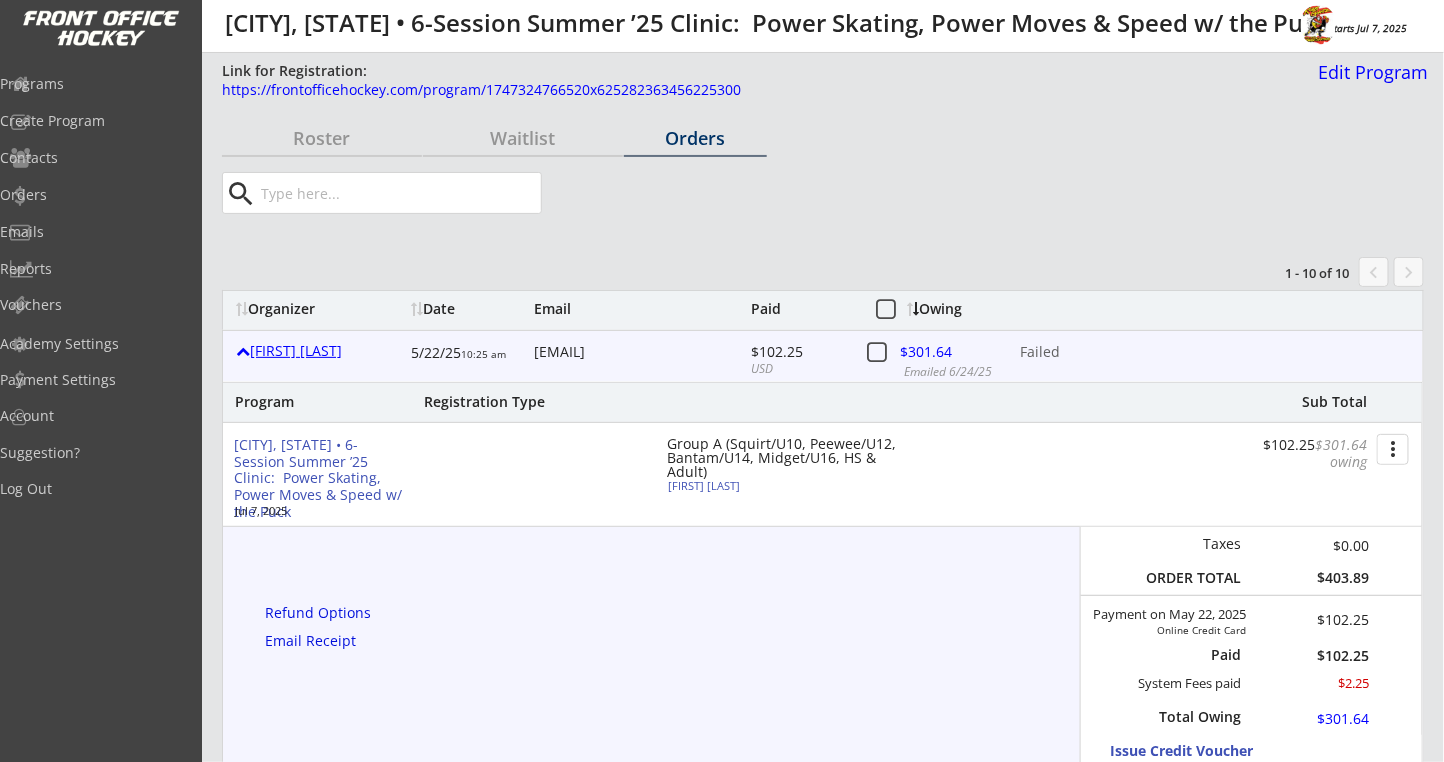 click on "[FIRST] [LAST]" at bounding box center [318, 351] 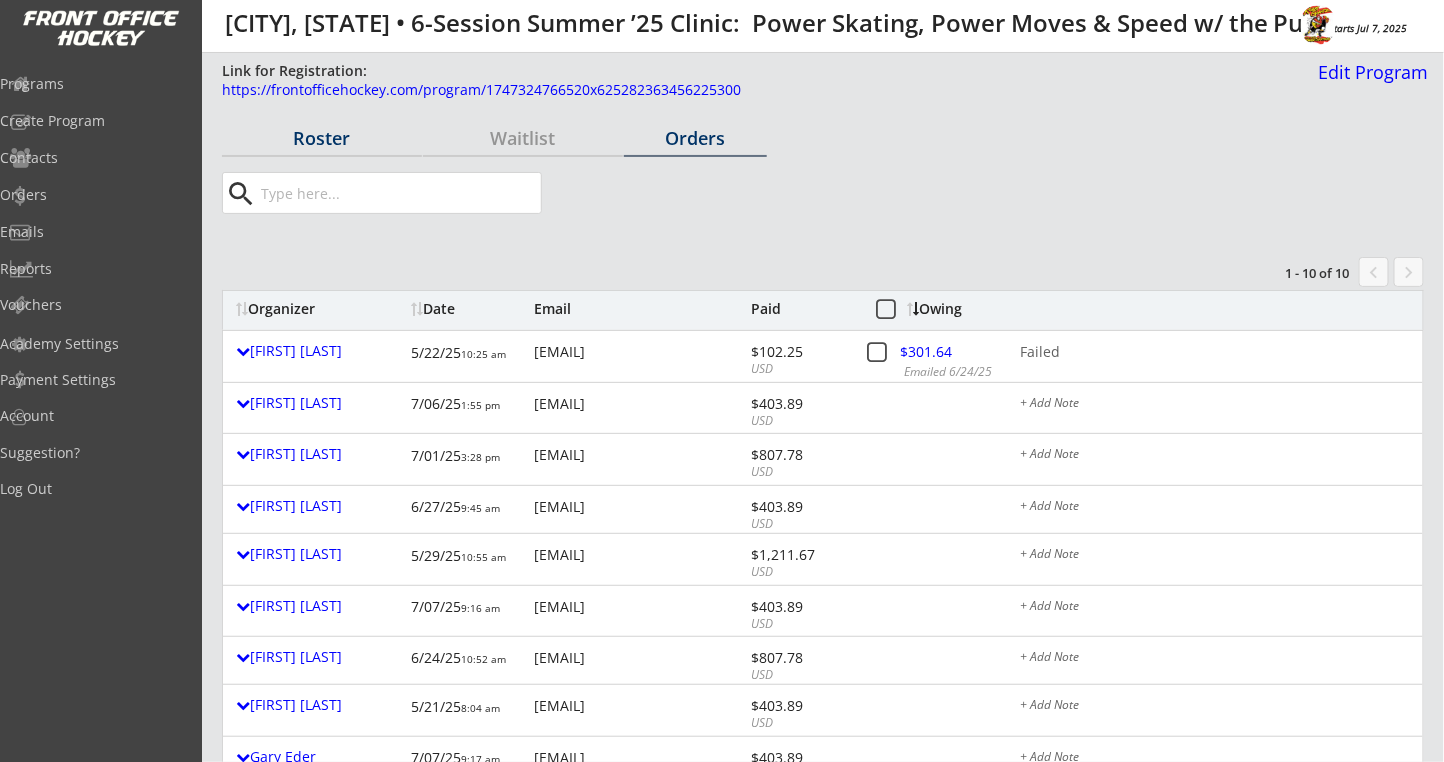 click on "Roster" at bounding box center [322, 139] 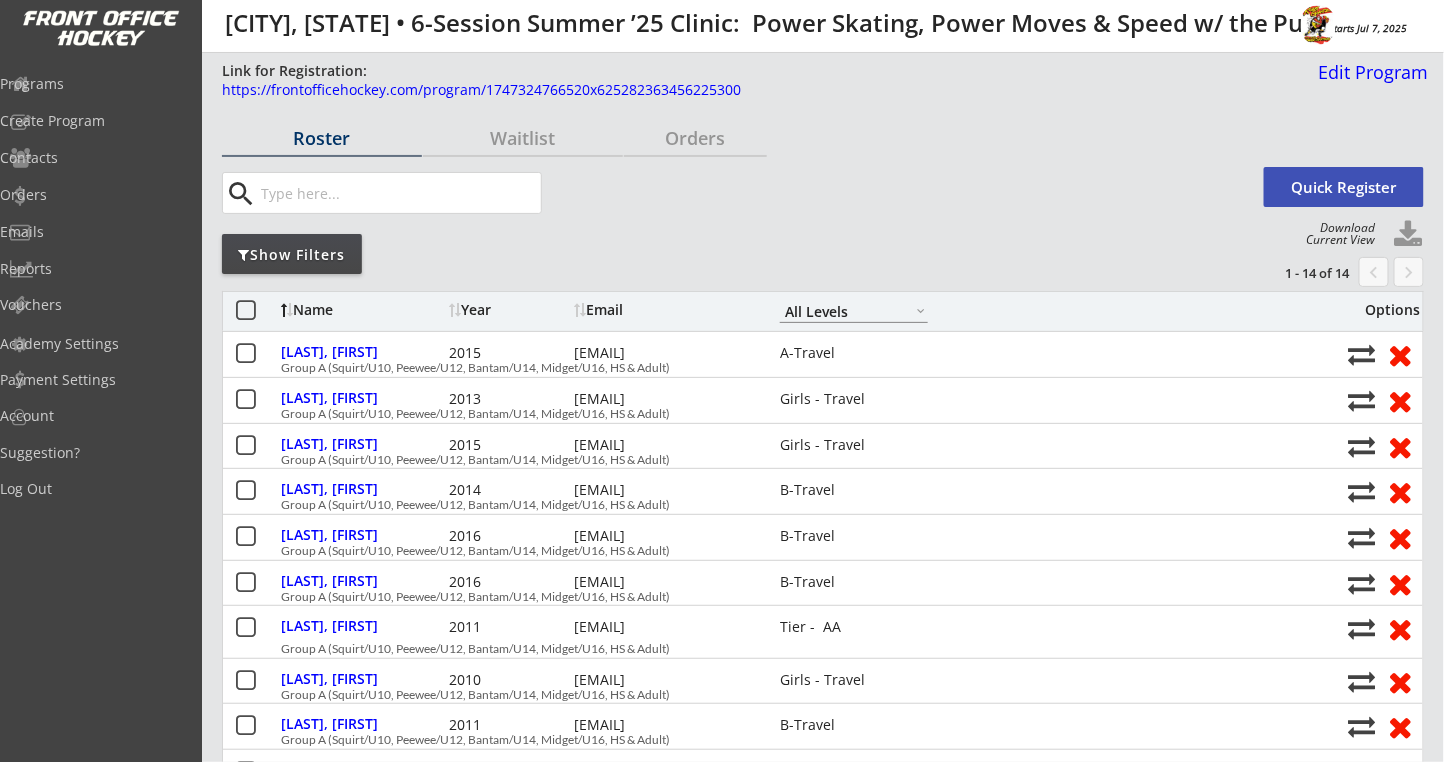 click on "Roster Waitlist Orders search Quick Register Download
Current View   Show Filters 1 - 14 of 14 chevron_left keyboard_arrow_right  Name  Year  Email A-Travel B-Travel C-Travel Tier -  AA Tier - AAA House League Girls - Travel Girls - House High Sch. JV High Sch. Varsity Adult Novice Adult Intermediate Adult Advanced Other - House Other - Travel Other - Middle Sch. All Levels Options     [LAST], [FIRST] 2015 [EMAIL] A-Travel Group A (Squirt/U10, Peewee/U12, Bantam/U14, Midget/U16, HS & Adult)  [LAST], [FIRST] 2013 [EMAIL] Girls - Travel Group A (Squirt/U10, Peewee/U12, Bantam/U14, Midget/U16, HS & Adult)  [LAST], [FIRST] 2015 [EMAIL] Girls - Travel Group A (Squirt/U10, Peewee/U12, Bantam/U14, Midget/U16, HS & Adult)  [LAST], [FIRST] 2014 [EMAIL] B-Travel Group A (Squirt/U10, Peewee/U12, Bantam/U14, Midget/U16, HS & Adult)  [LAST], [FIRST] 2016 [EMAIL] B-Travel Group A (Squirt/U10, Peewee/U12, Bantam/U14, Midget/U16, HS & Adult)  [LAST], [FIRST] 2016 2011" at bounding box center [825, 88] 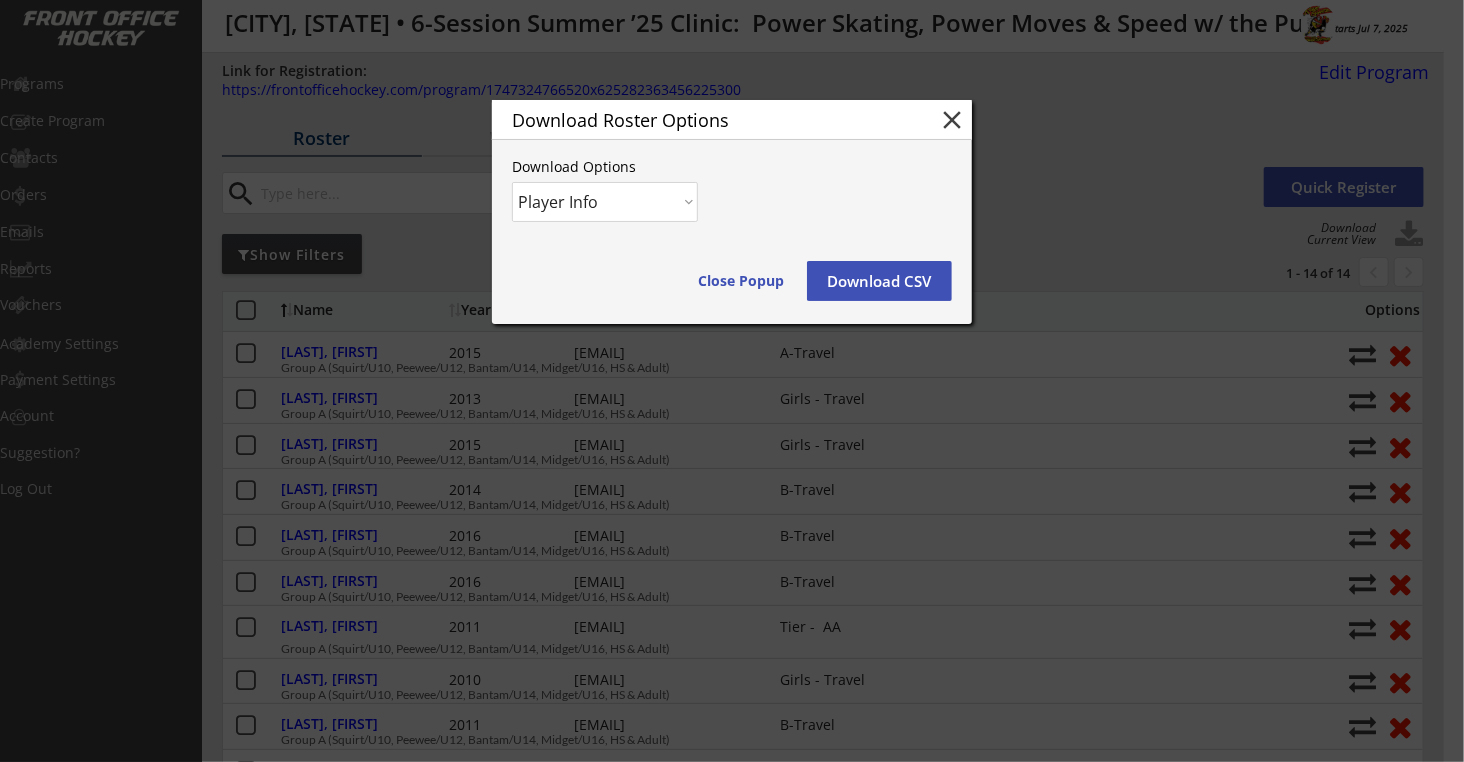 click on "Player Info Player and Order Info" at bounding box center [605, 202] 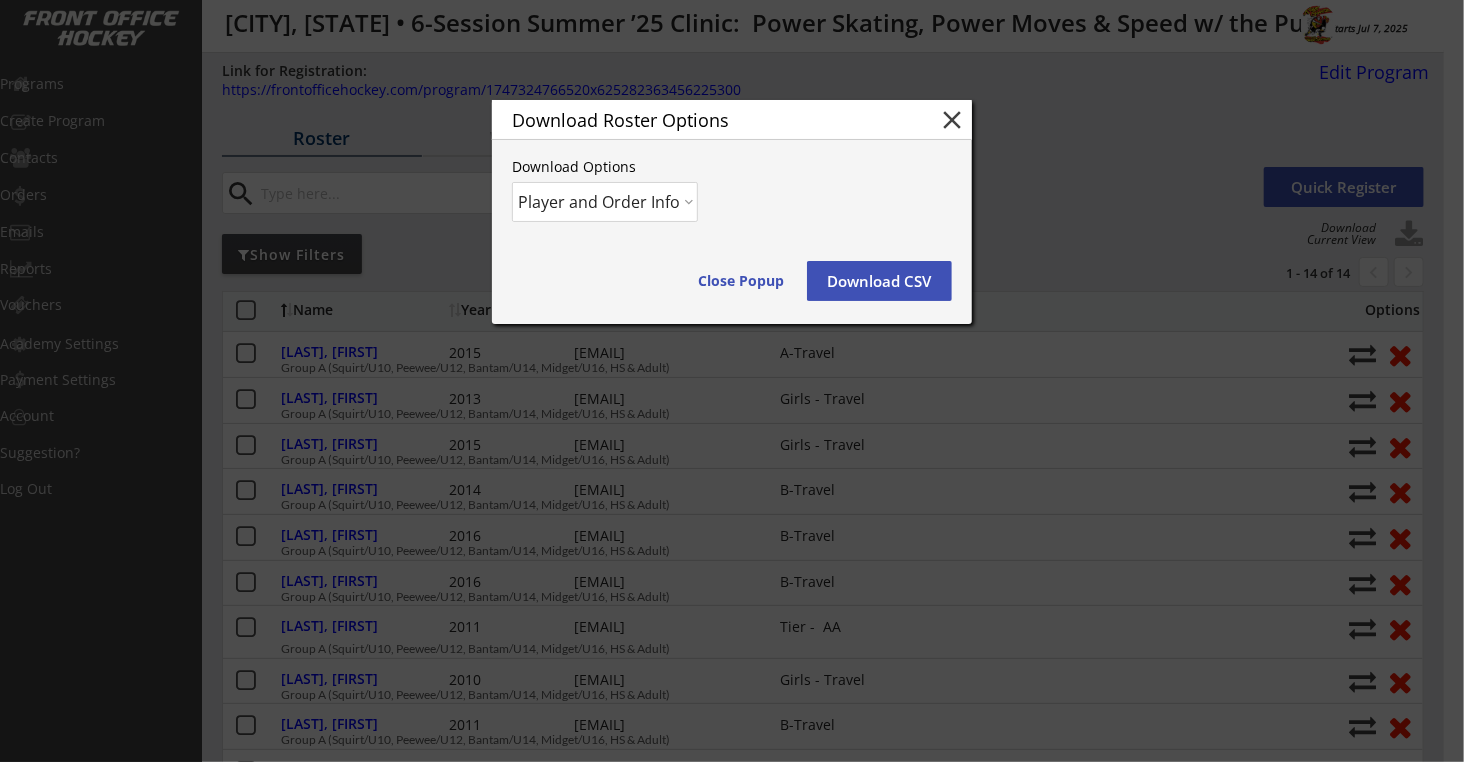 click on "Player Info Player and Order Info" at bounding box center (605, 202) 